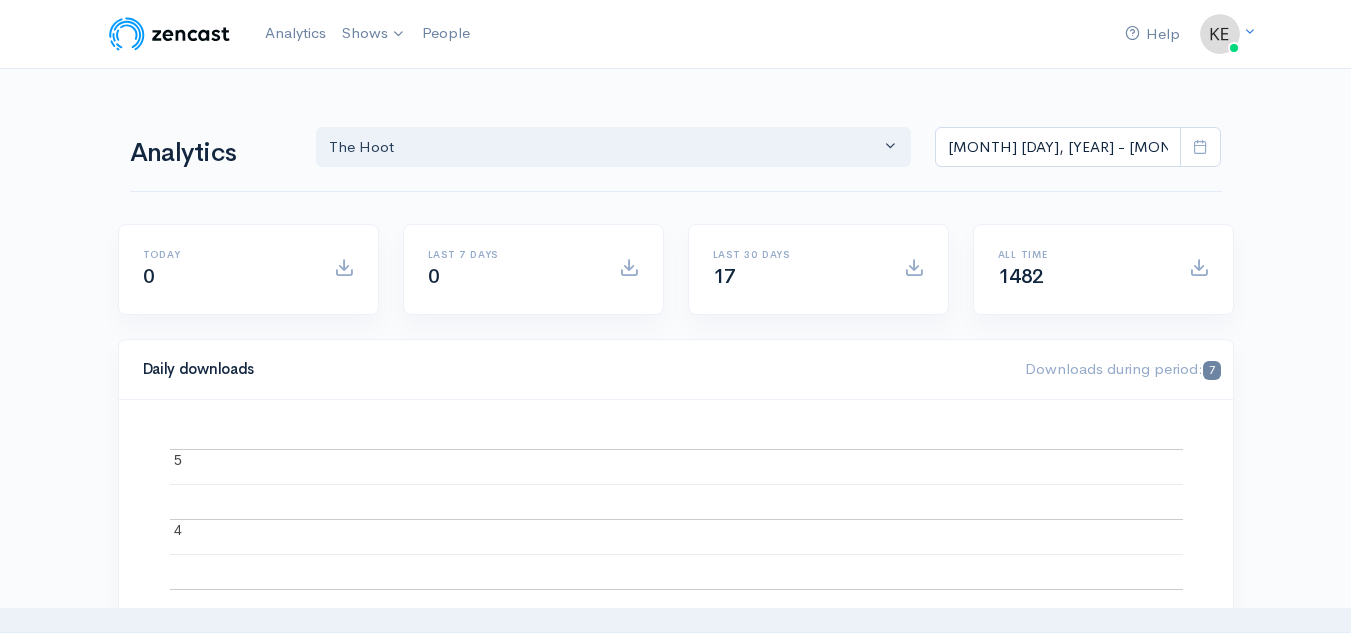 scroll, scrollTop: 0, scrollLeft: 0, axis: both 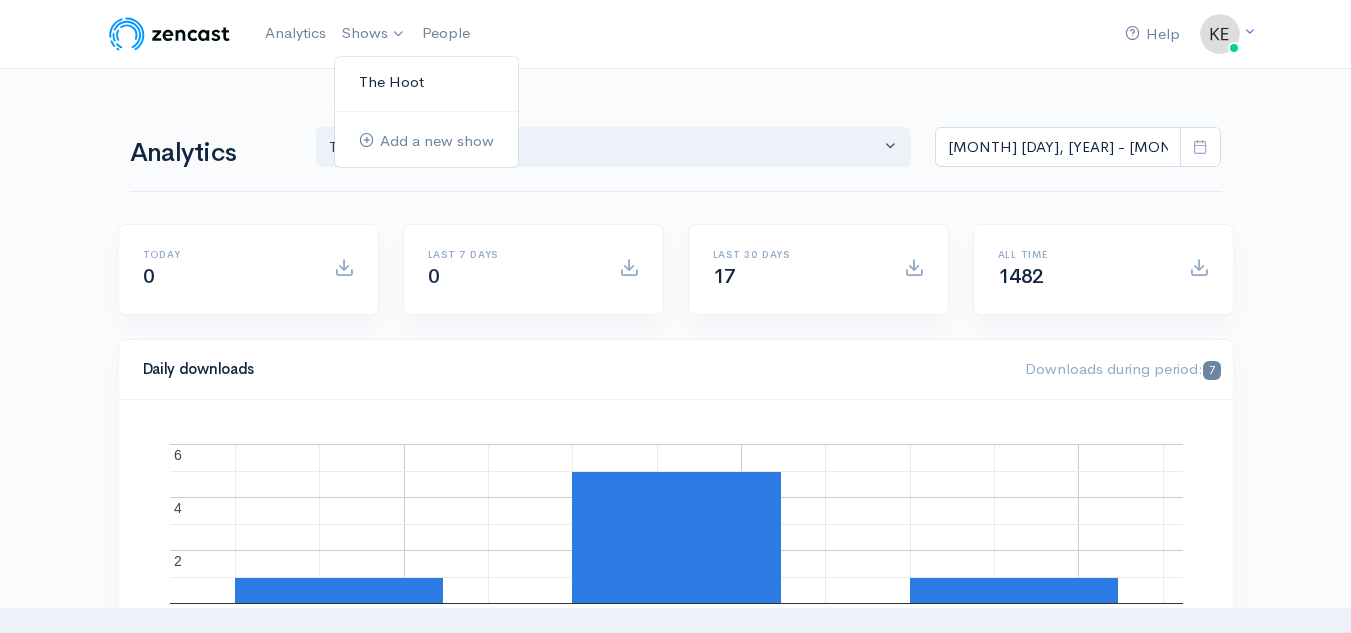 click on "The Hoot" at bounding box center (426, 82) 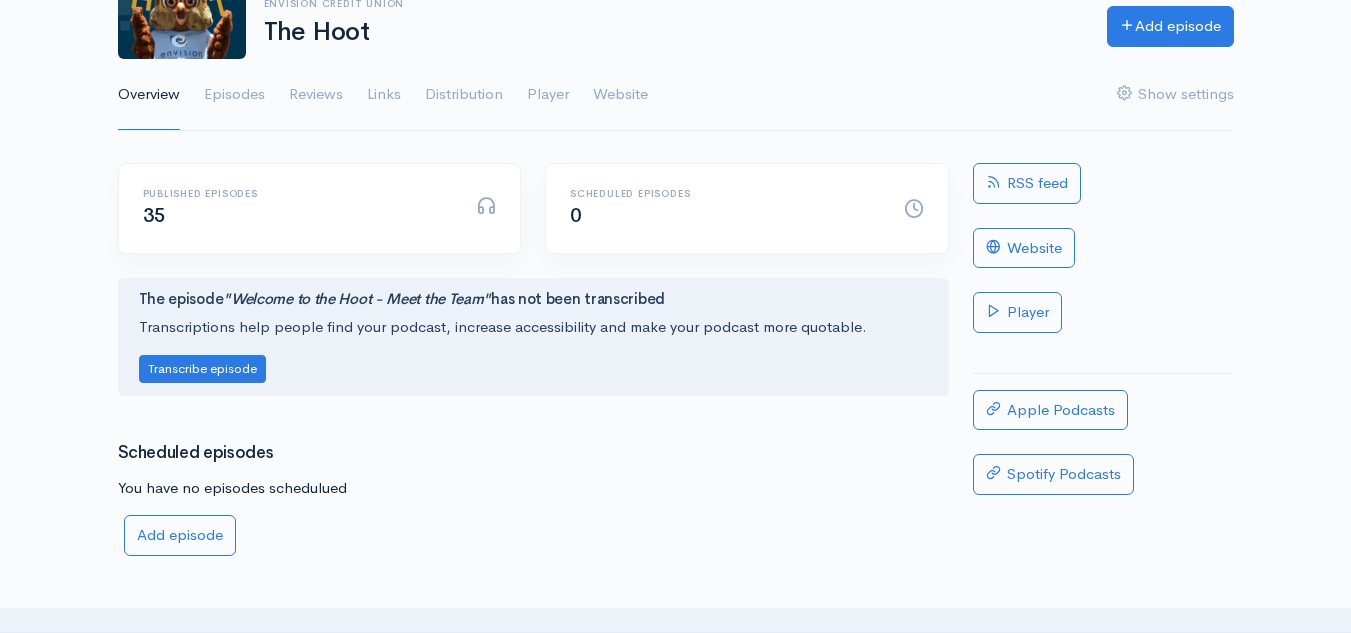 scroll, scrollTop: 136, scrollLeft: 0, axis: vertical 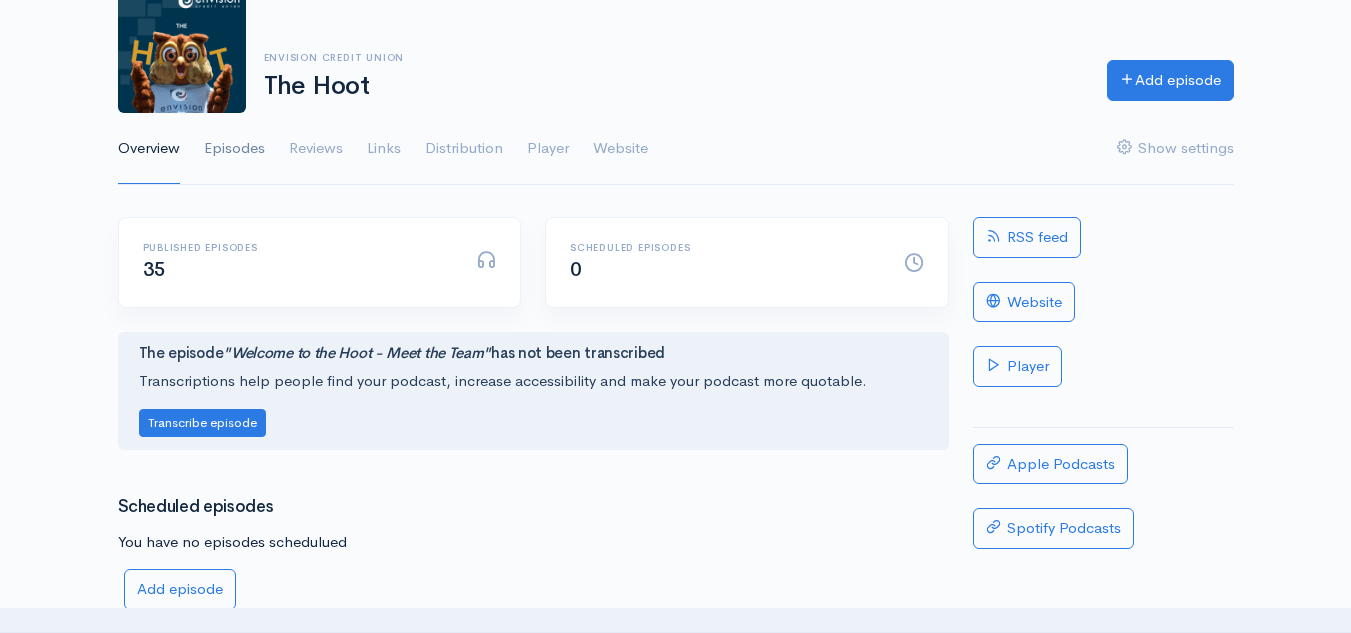 click on "Episodes" at bounding box center (234, 149) 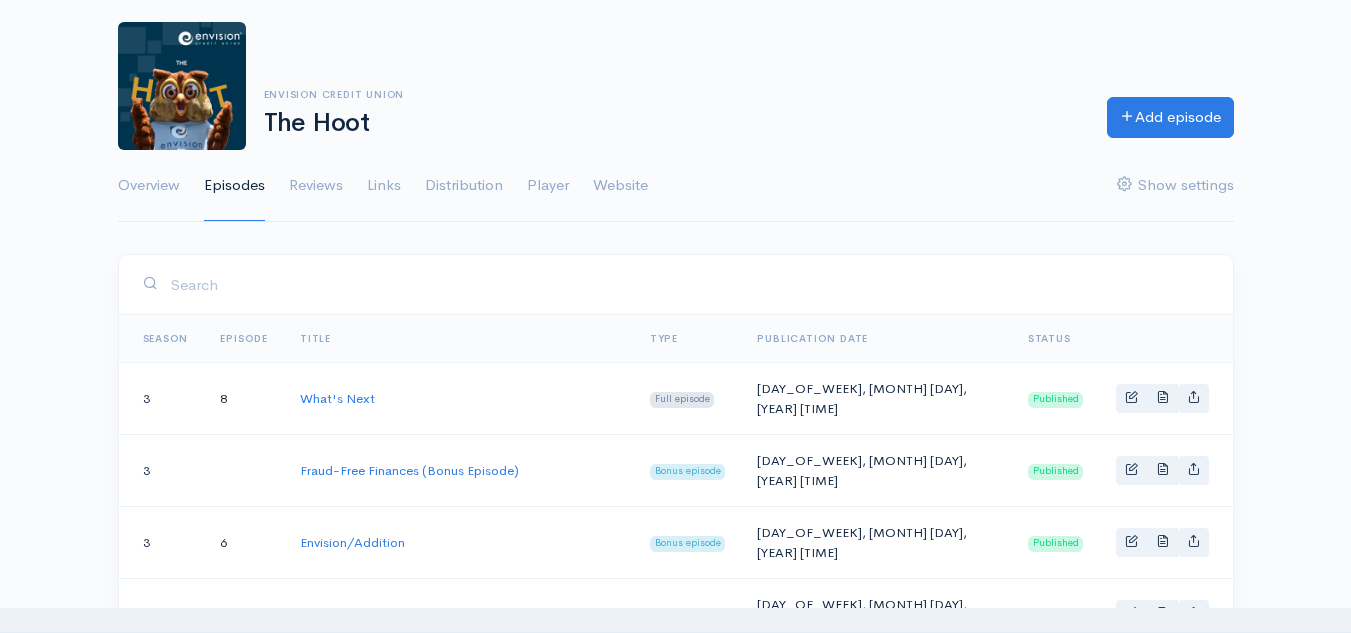 scroll, scrollTop: 98, scrollLeft: 0, axis: vertical 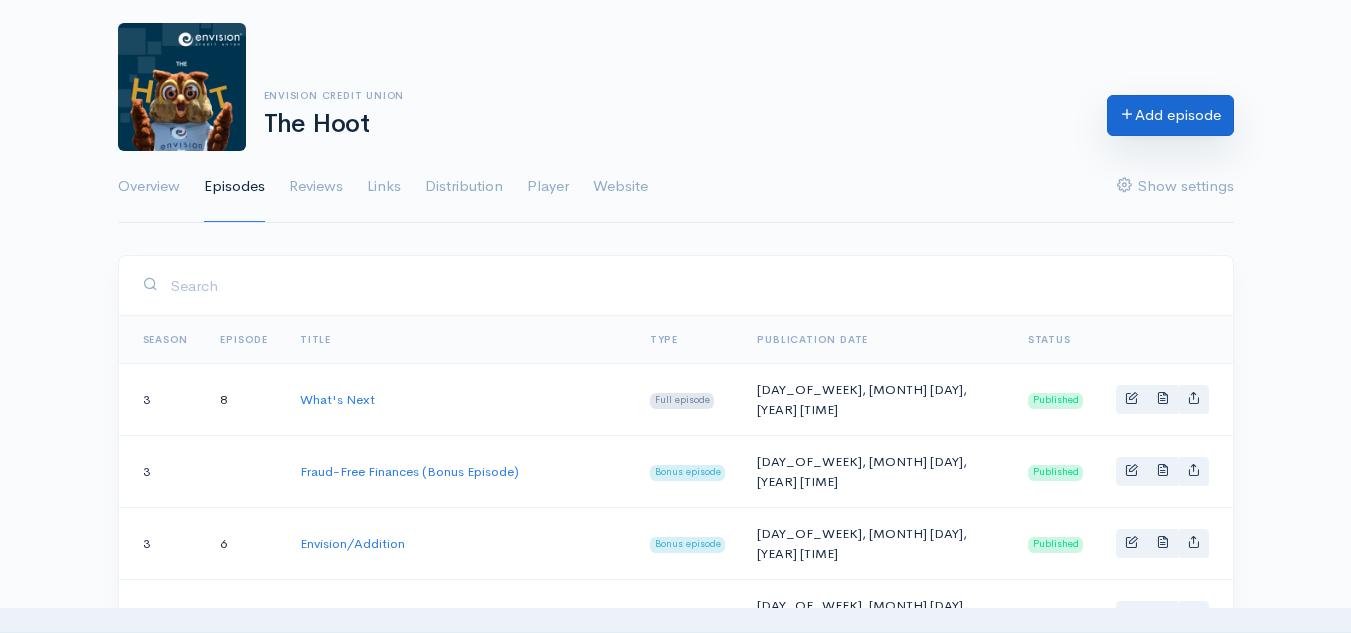 click on "Add episode" at bounding box center (1170, 115) 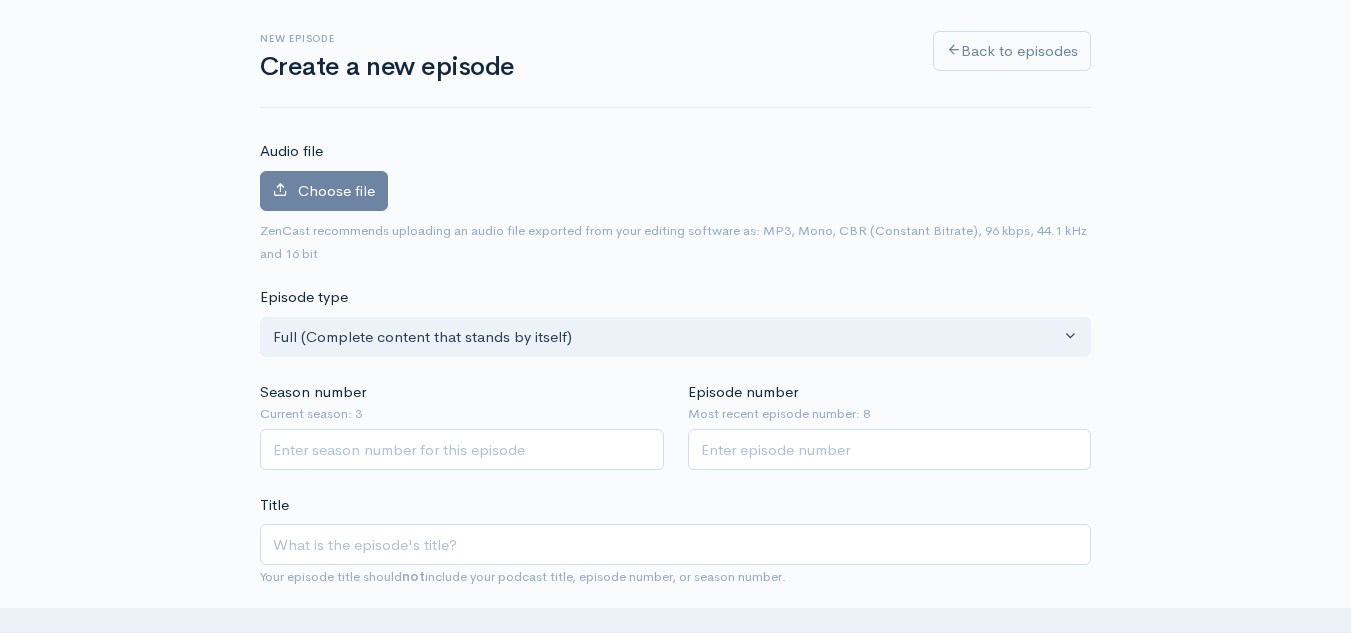scroll, scrollTop: 30, scrollLeft: 0, axis: vertical 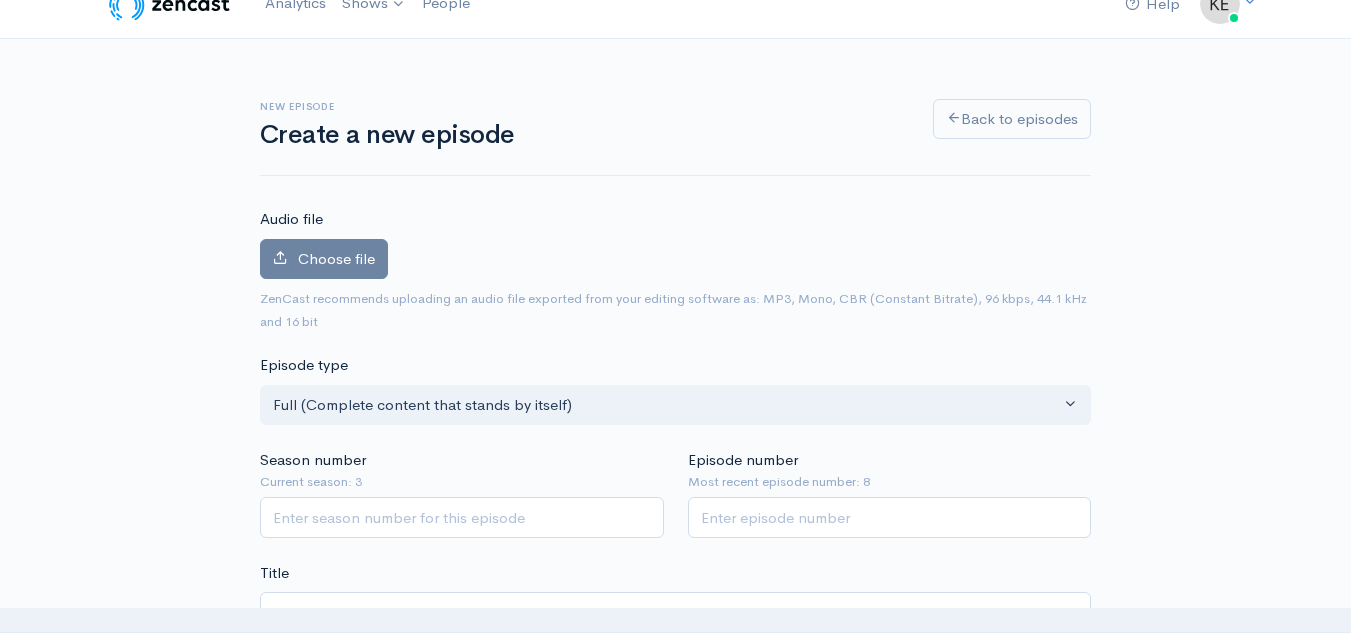 click on "New episode
Create a new episode
Back to episodes
Audio file       Choose file                     0     ZenCast recommends uploading an audio file exported from your editing
software as: MP3, Mono, CBR (Constant Bitrate), 96 kbps, 44.1 kHz and 16 bit   Episode type   Full (Complete content that stands by itself) Trailer (a short, promotional piece of content that represents a preview for a show) Bonus (extra content for a show (for example, behind the scenes information or interviews with the cast) Full (Complete content that stands by itself)     Season number   Current season: 3     Episode number   Most recent episode number: 8     Title     Your episode title should  not  include your podcast
title, episode number, or season number.   Slug     The slug will be used in the URL for the episode.     Subtitle       Publication date and time       [MONTH], [DAY] [YEAR] [HOUR]:[MINUTE]       Show notes   | | | | |" at bounding box center [676, 1087] 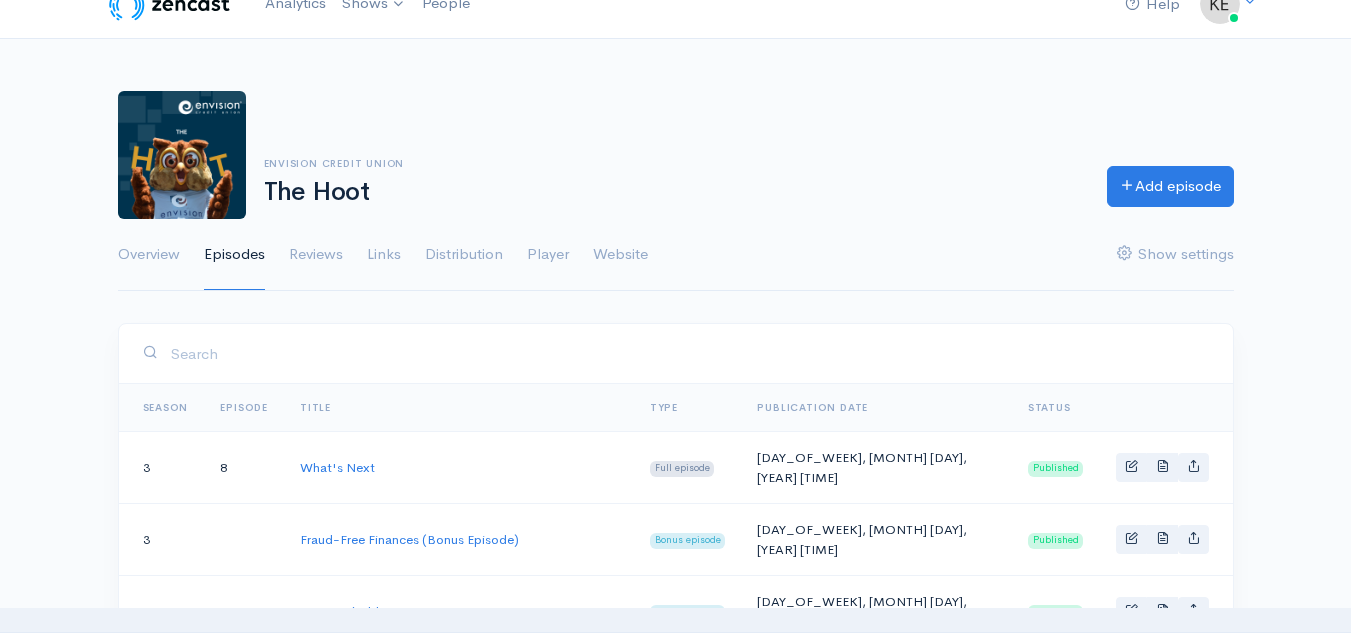 scroll, scrollTop: 98, scrollLeft: 0, axis: vertical 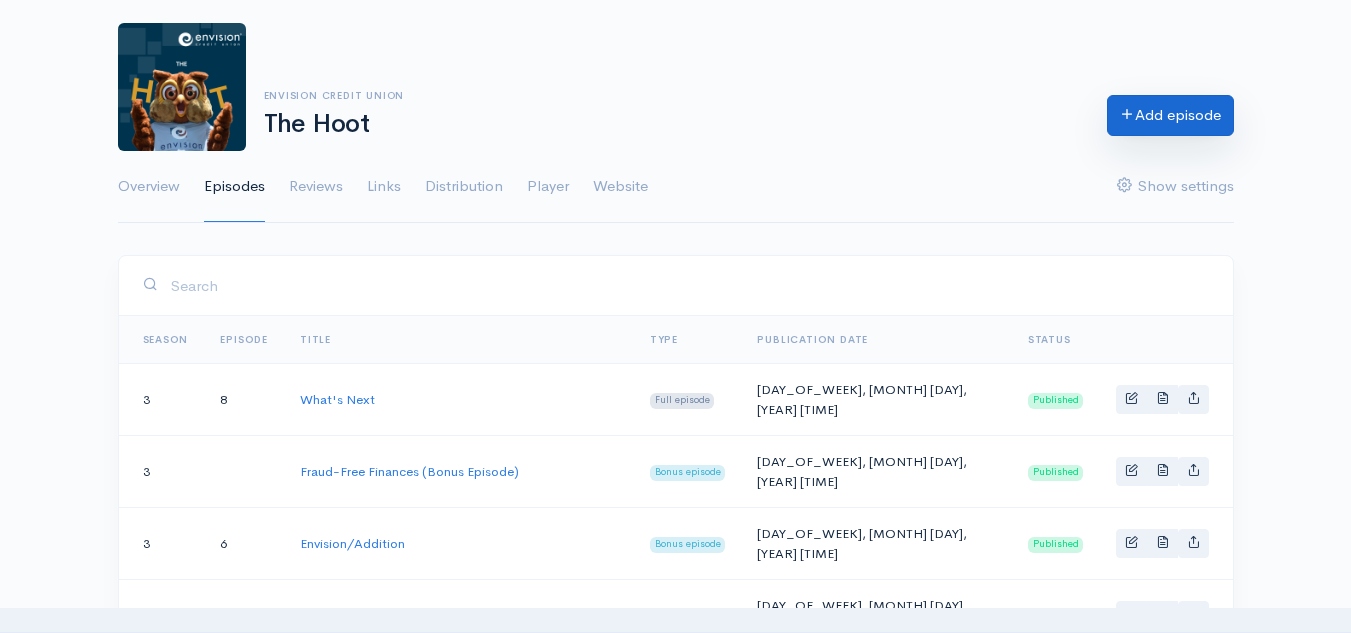 click on "Add episode" at bounding box center (1170, 115) 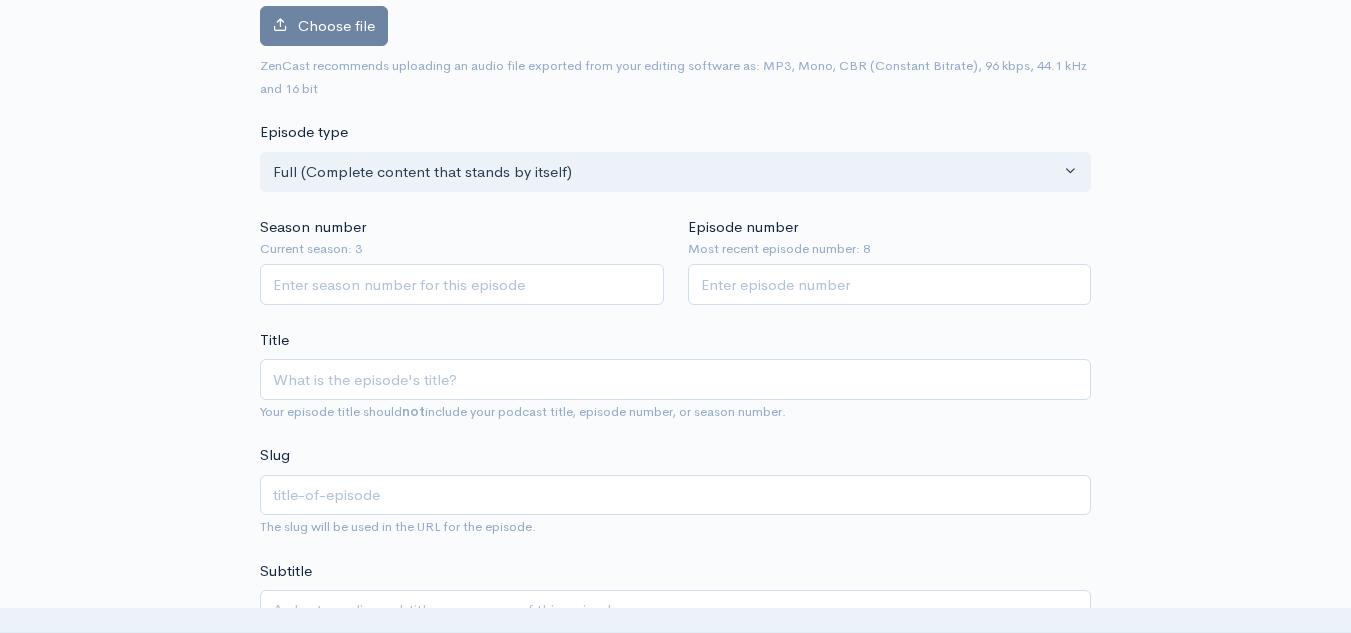 scroll, scrollTop: 264, scrollLeft: 0, axis: vertical 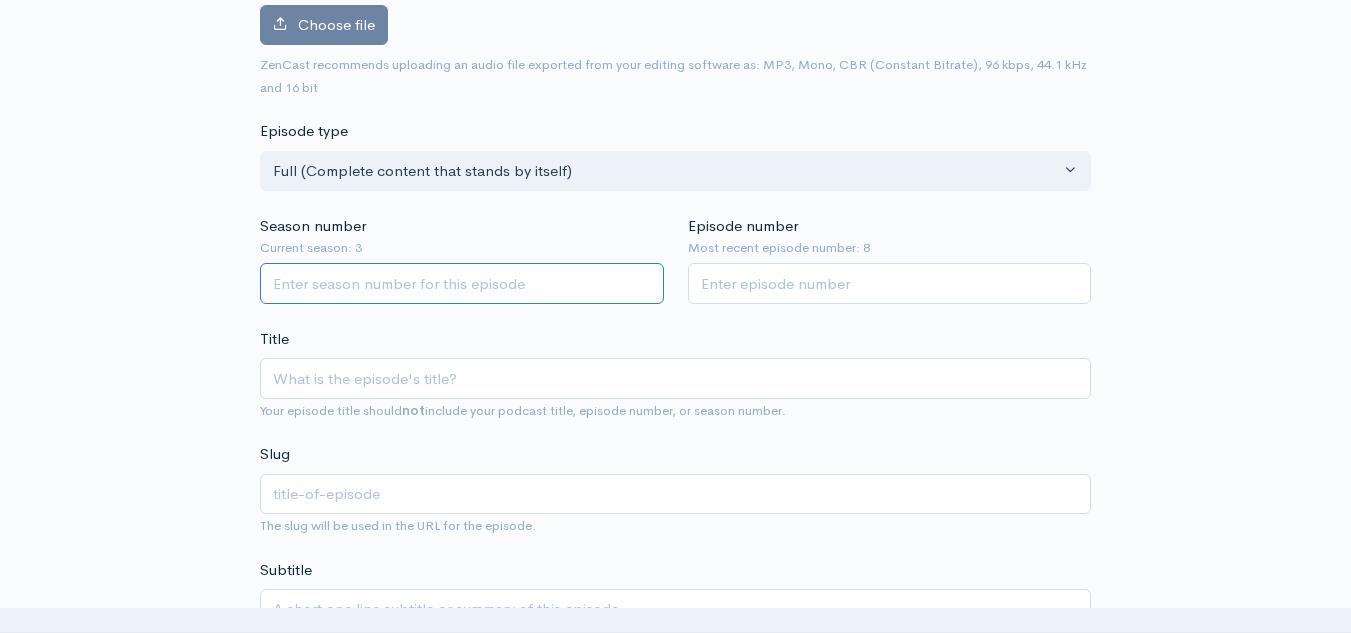 click on "Season number" at bounding box center (462, 283) 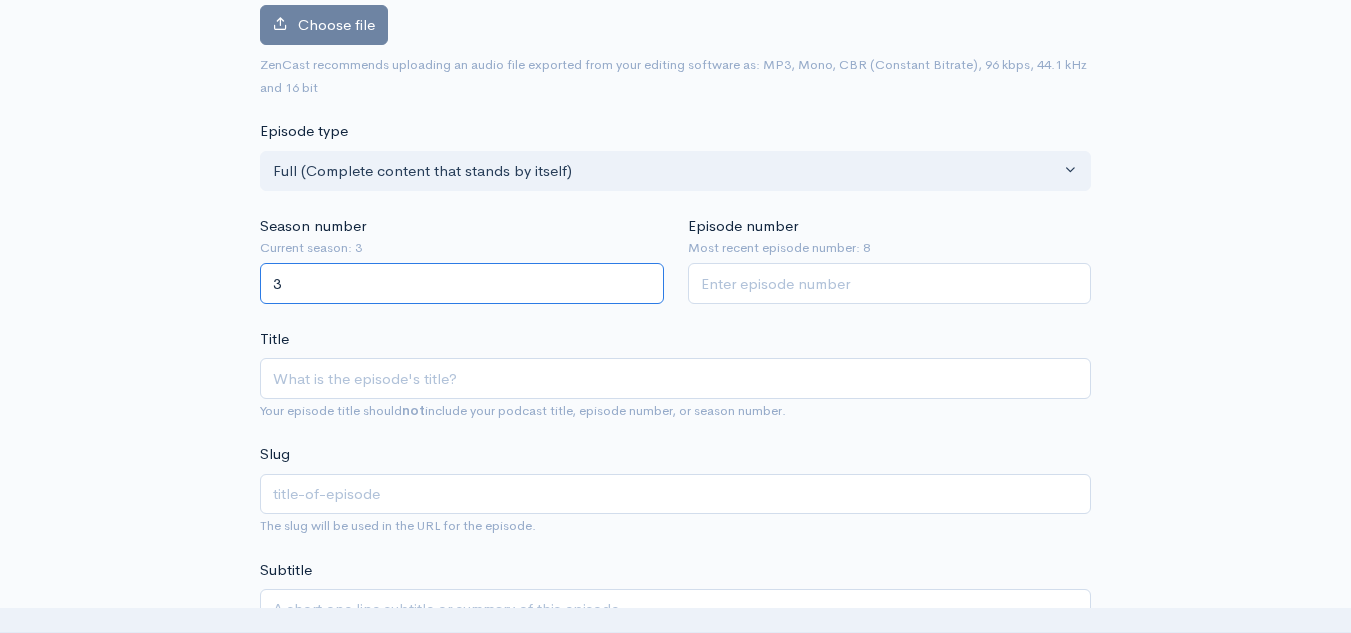 type on "3" 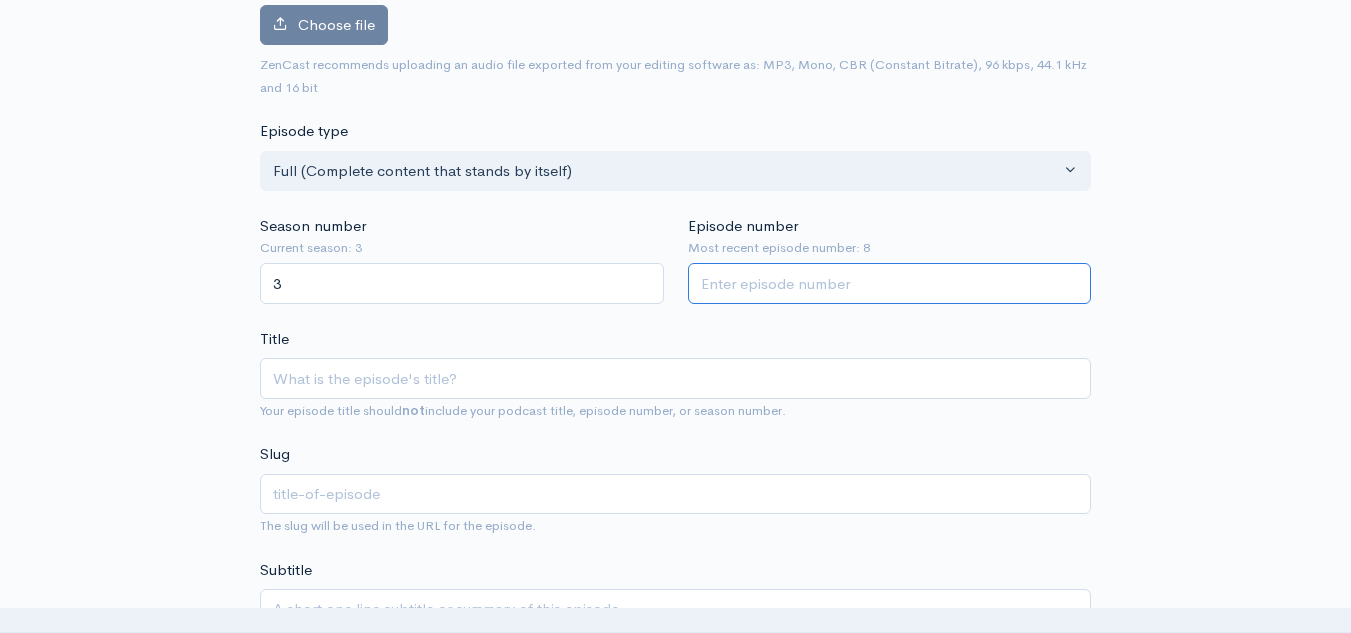 click on "Episode number" at bounding box center [890, 283] 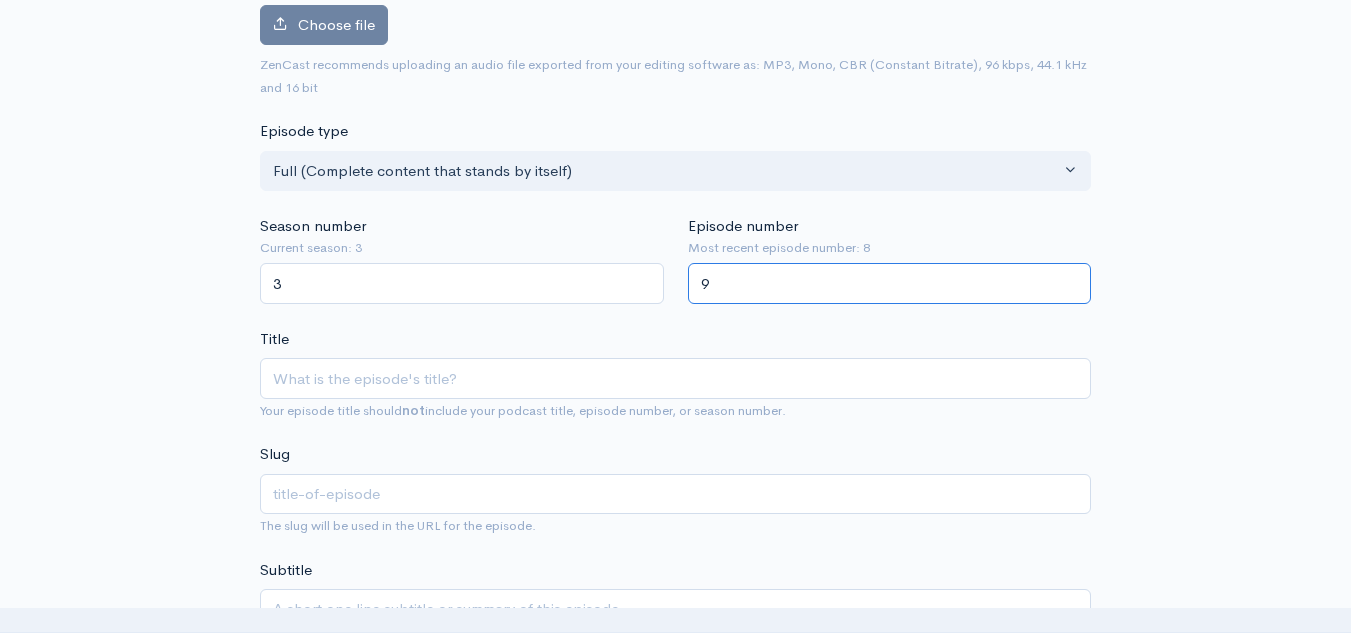 type on "9" 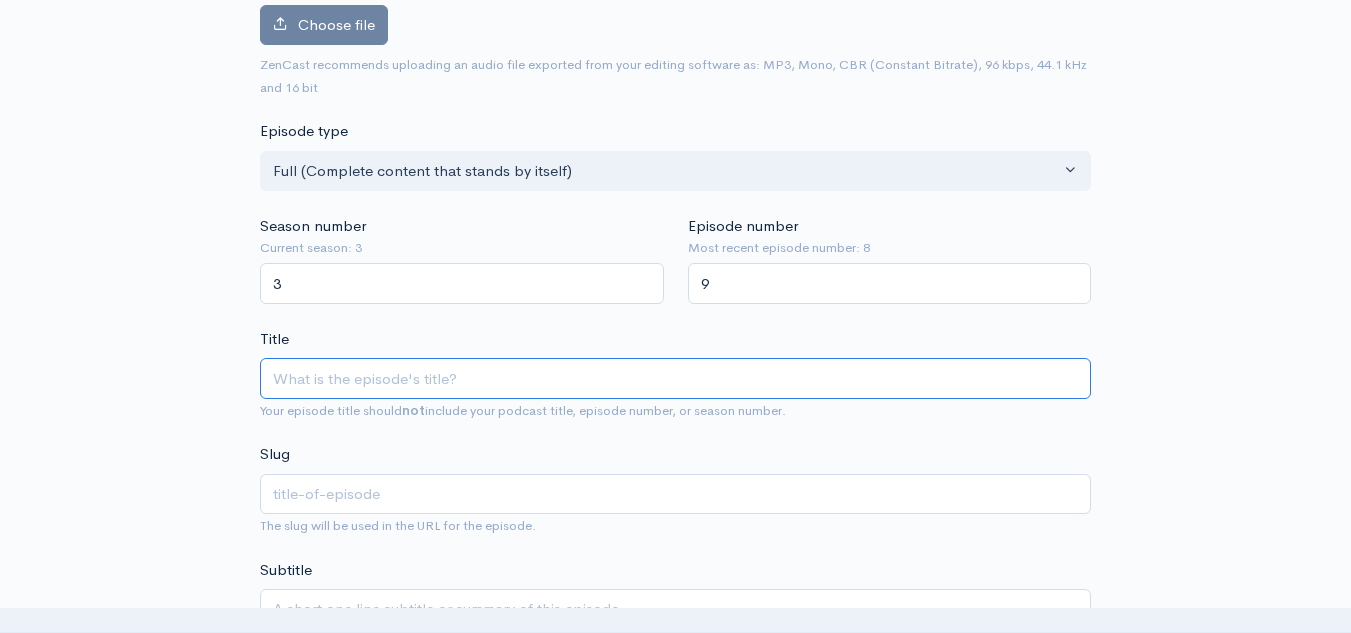 click on "Title" at bounding box center (675, 378) 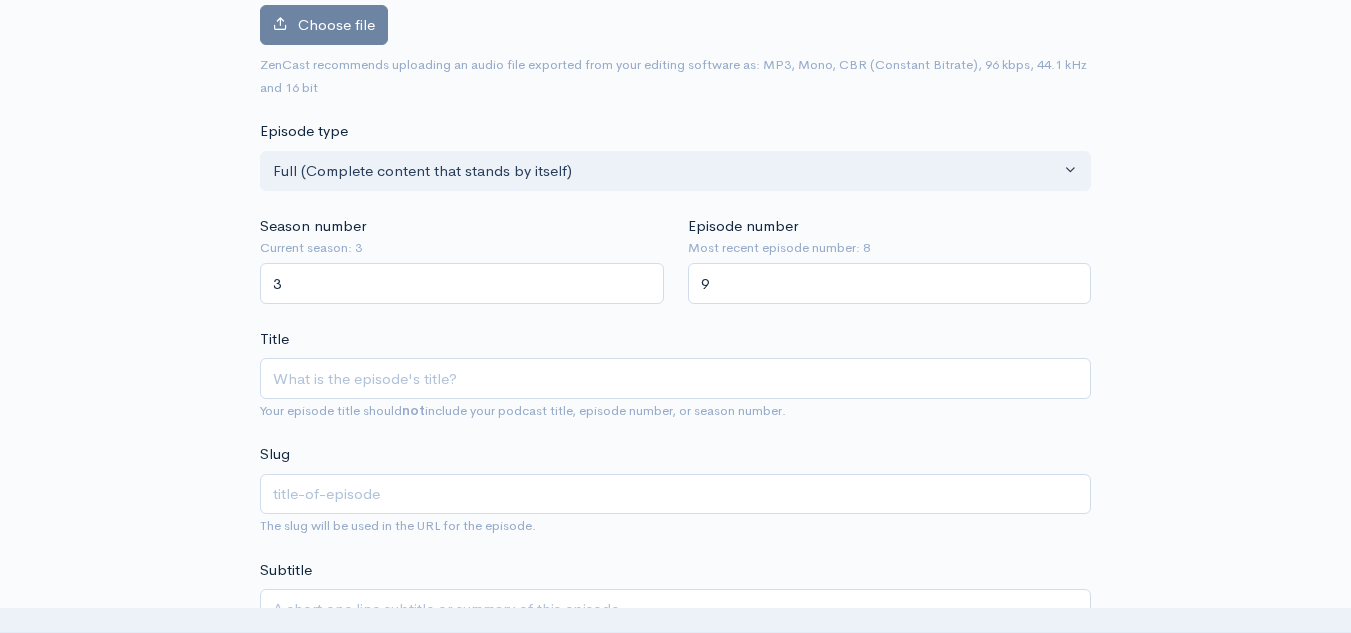 click on "New episode
Create a new episode
Back to episodes
Audio file       Choose file                     0     ZenCast recommends uploading an audio file exported from your editing
software as: MP3, Mono, CBR (Constant Bitrate), 96 kbps, 44.1 kHz and 16 bit   Episode type   Full (Complete content that stands by itself) Trailer (a short, promotional piece of content that represents a preview for a show) Bonus (extra content for a show (for example, behind the scenes information or interviews with the cast) Full (Complete content that stands by itself)     Season number   Current season: 3   3   Episode number   Most recent episode number: 8   9   Title     Your episode title should  not  include your podcast
title, episode number, or season number.   Slug     The slug will be used in the URL for the episode.     Subtitle       Publication date and time       July, 01 2025 15:23       Show notes   | | | |" at bounding box center (675, 853) 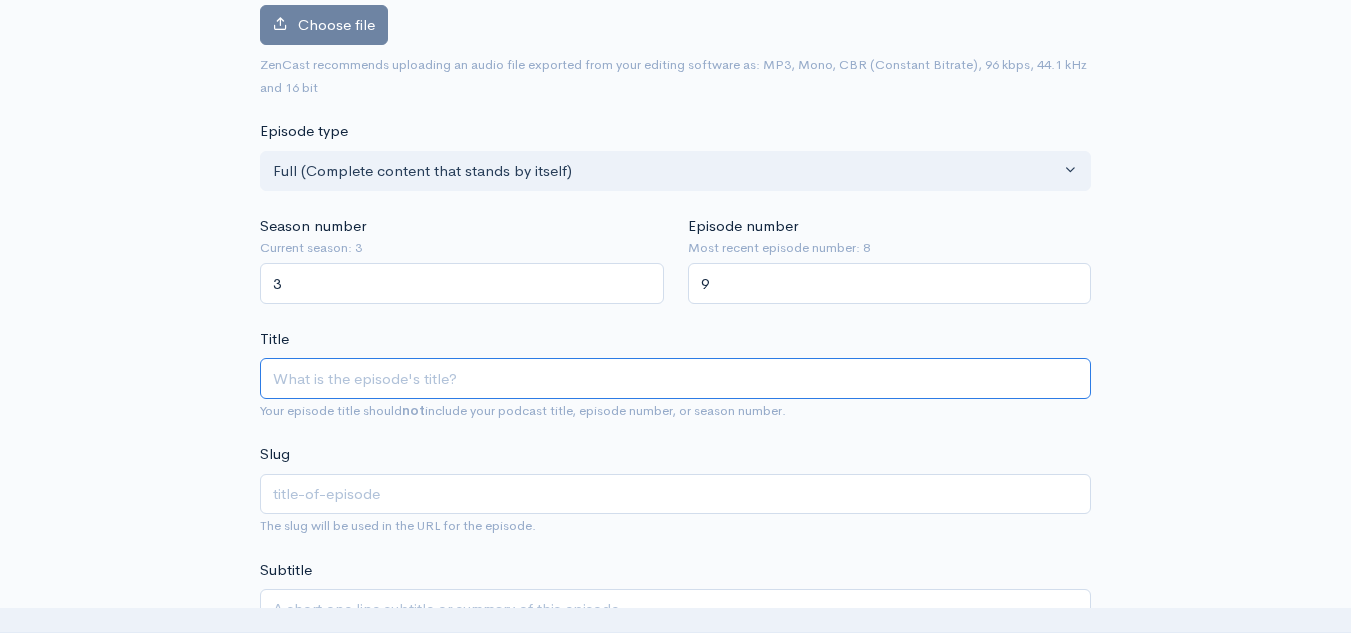 click on "Title" at bounding box center (675, 378) 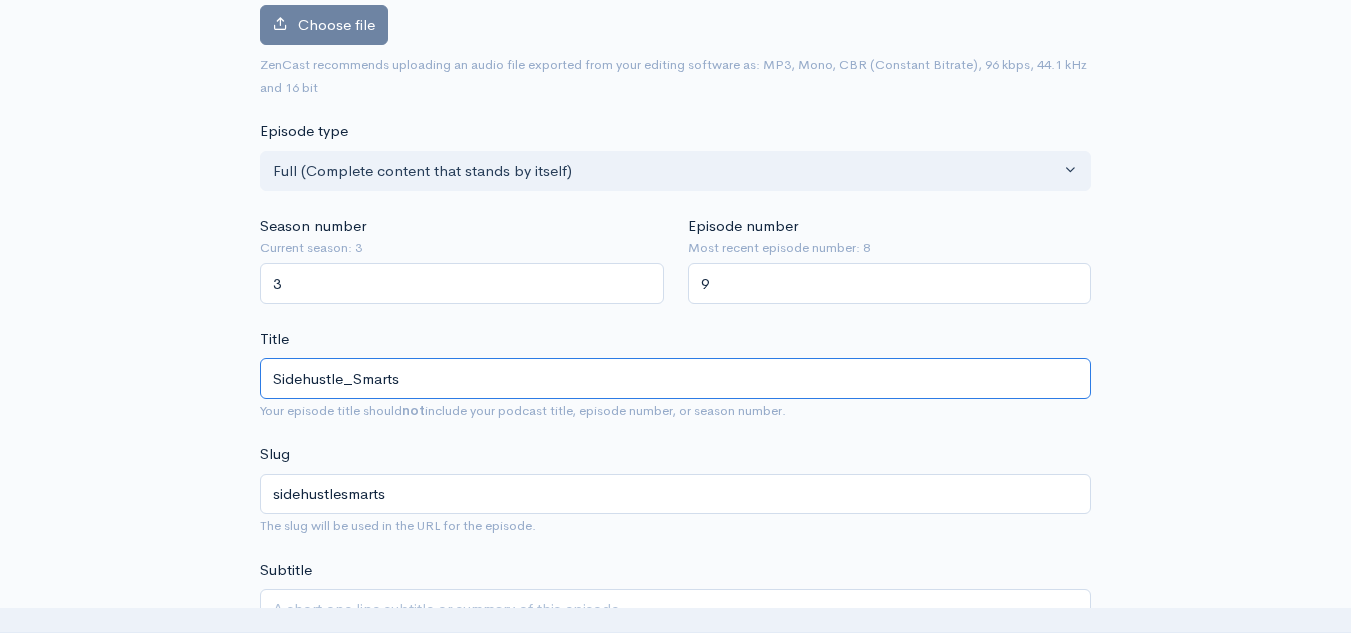 click on "Sidehustle_Smarts" at bounding box center [675, 378] 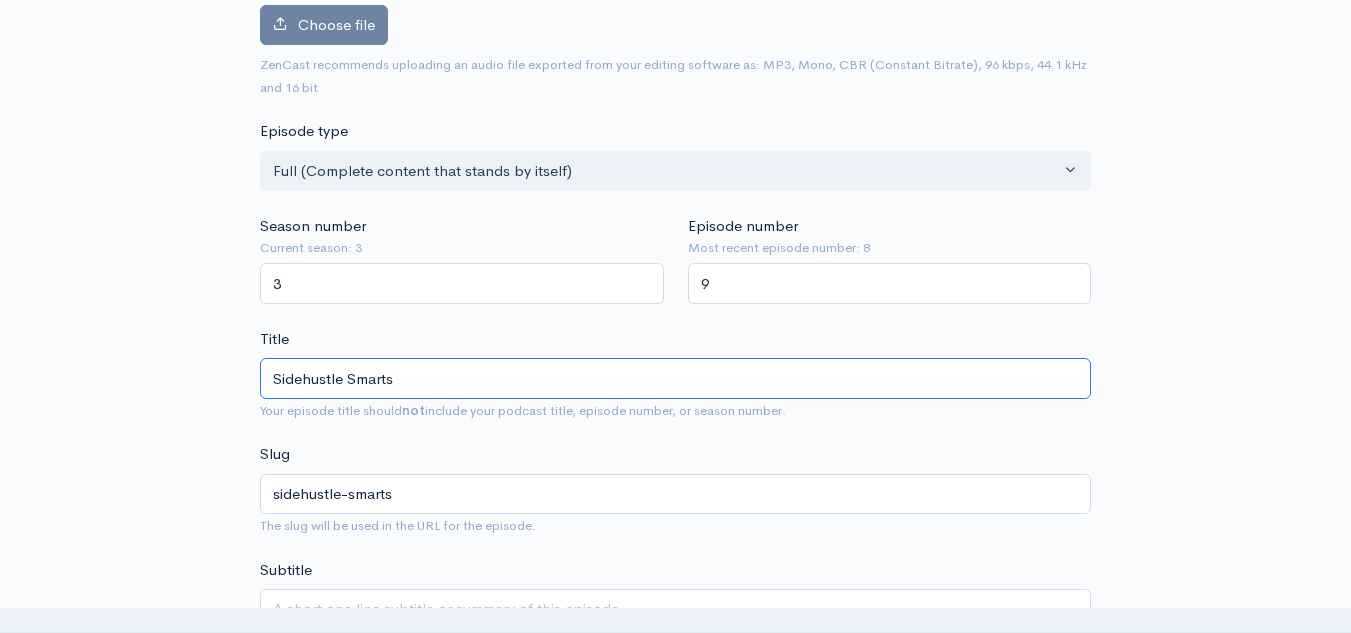 click on "Sidehustle Smarts" at bounding box center [675, 378] 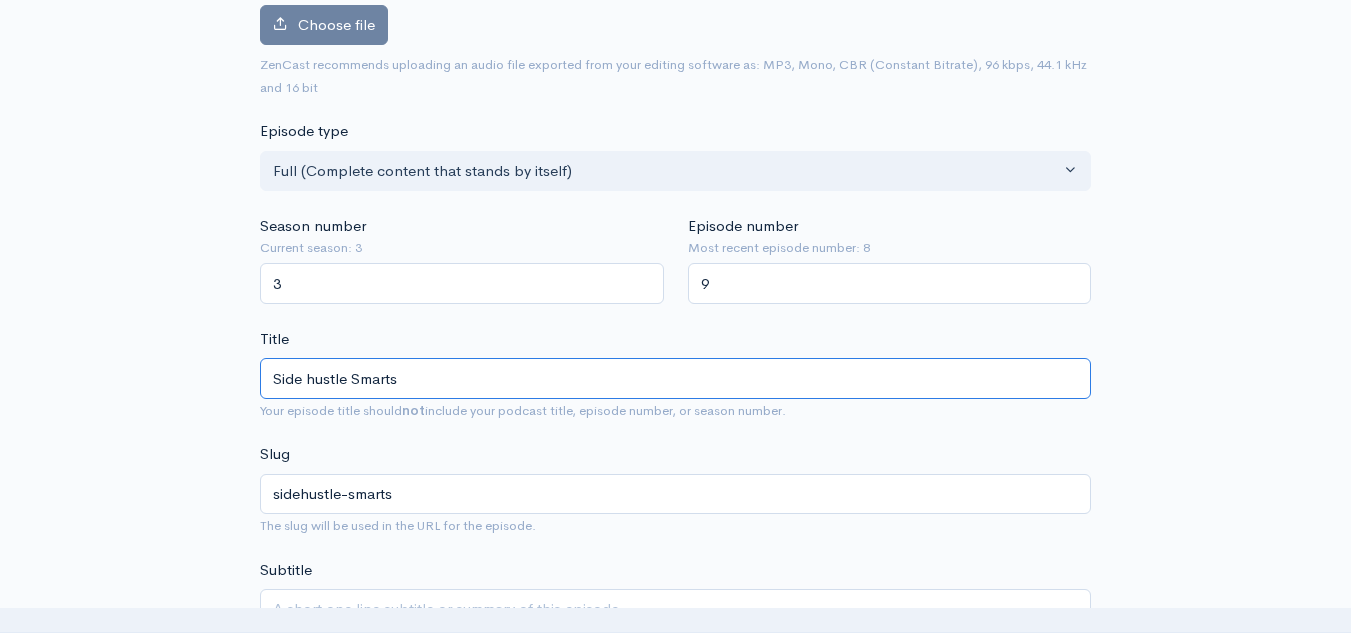 click on "Side hustle Smarts" at bounding box center [675, 378] 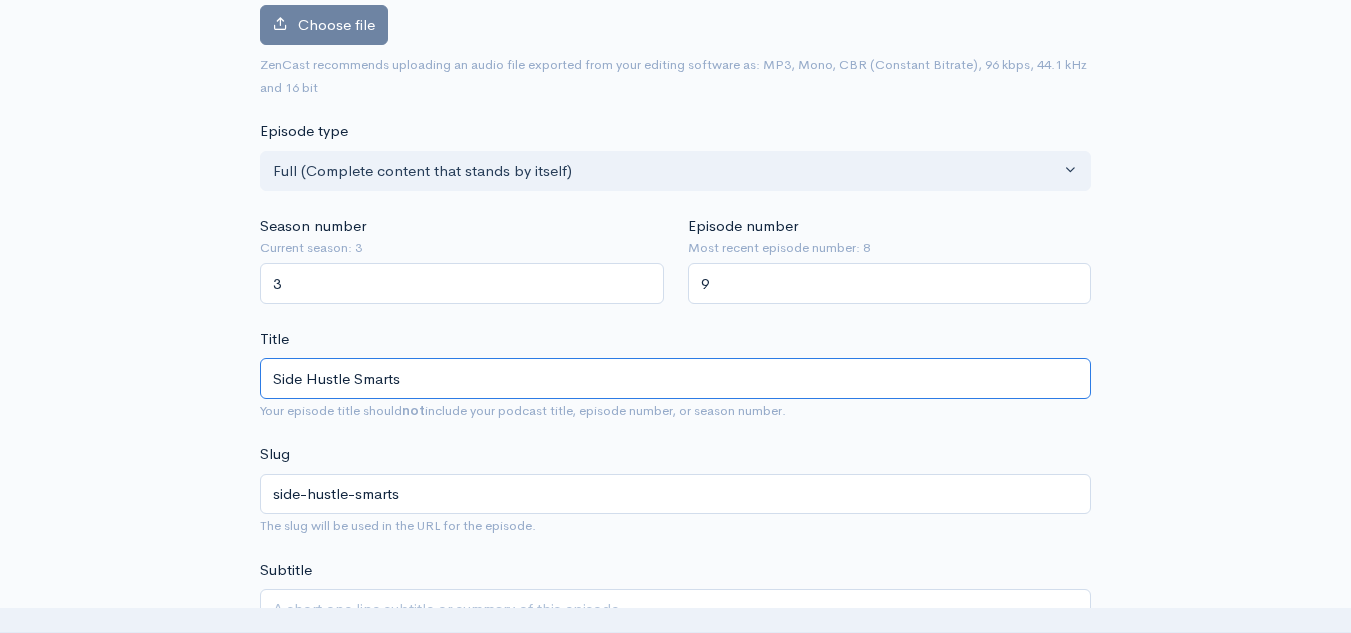 click on "Side Hustle Smarts" at bounding box center [675, 378] 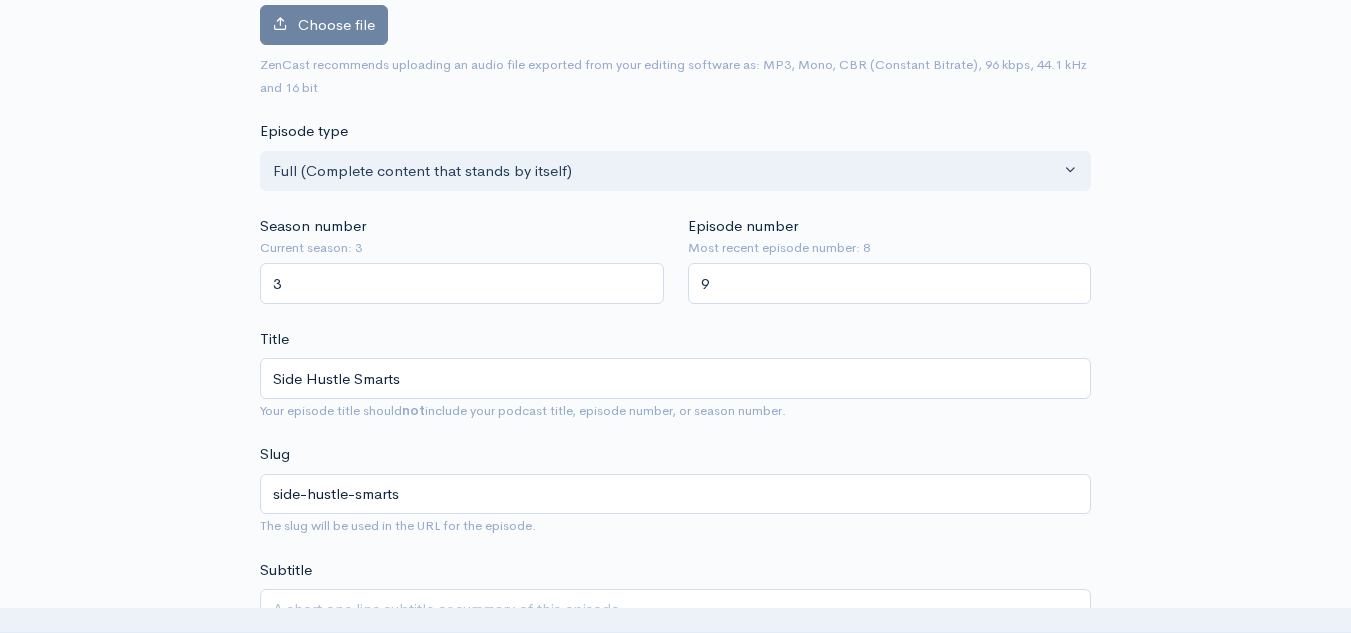 click on "Slug   side-hustle-smarts   The slug will be used in the URL for the episode." at bounding box center (675, 155) 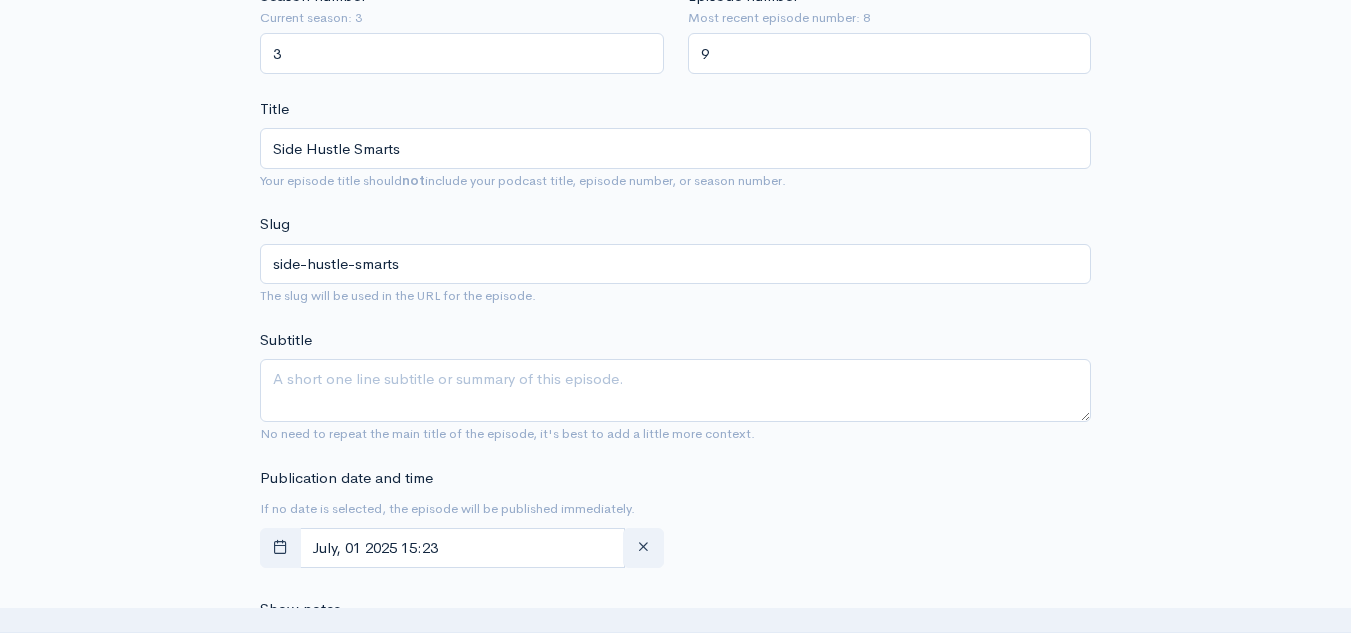 scroll, scrollTop: 496, scrollLeft: 0, axis: vertical 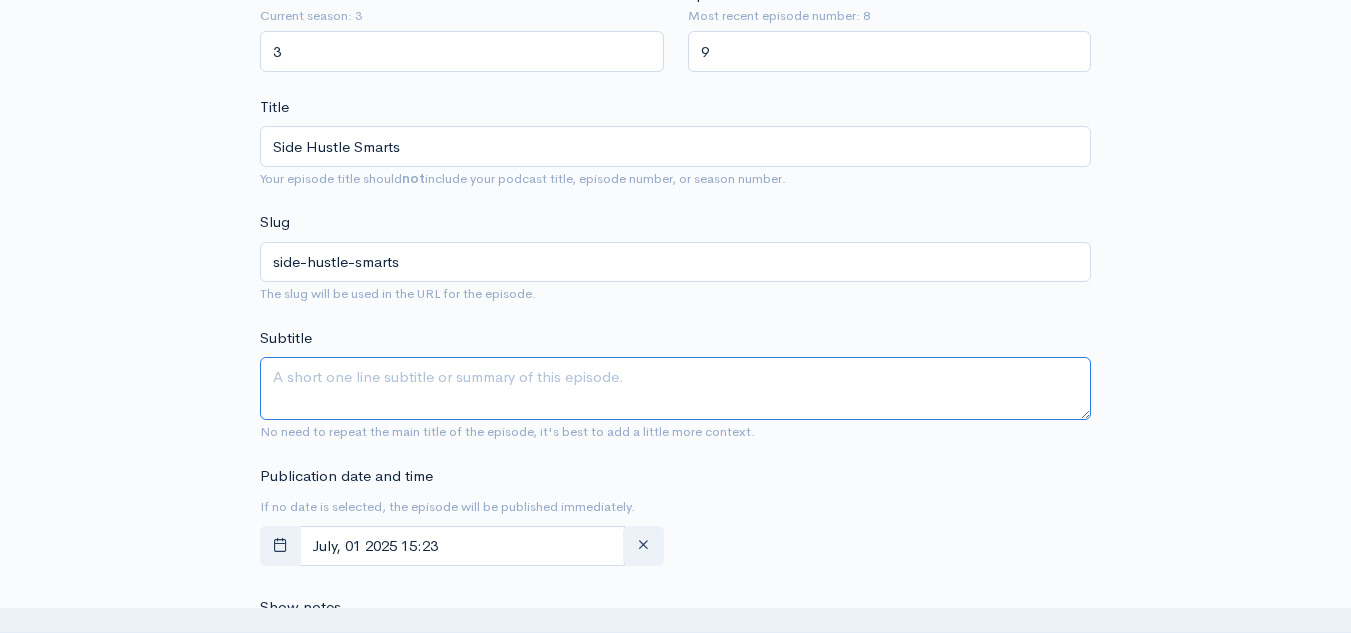 click on "Subtitle" at bounding box center [675, 388] 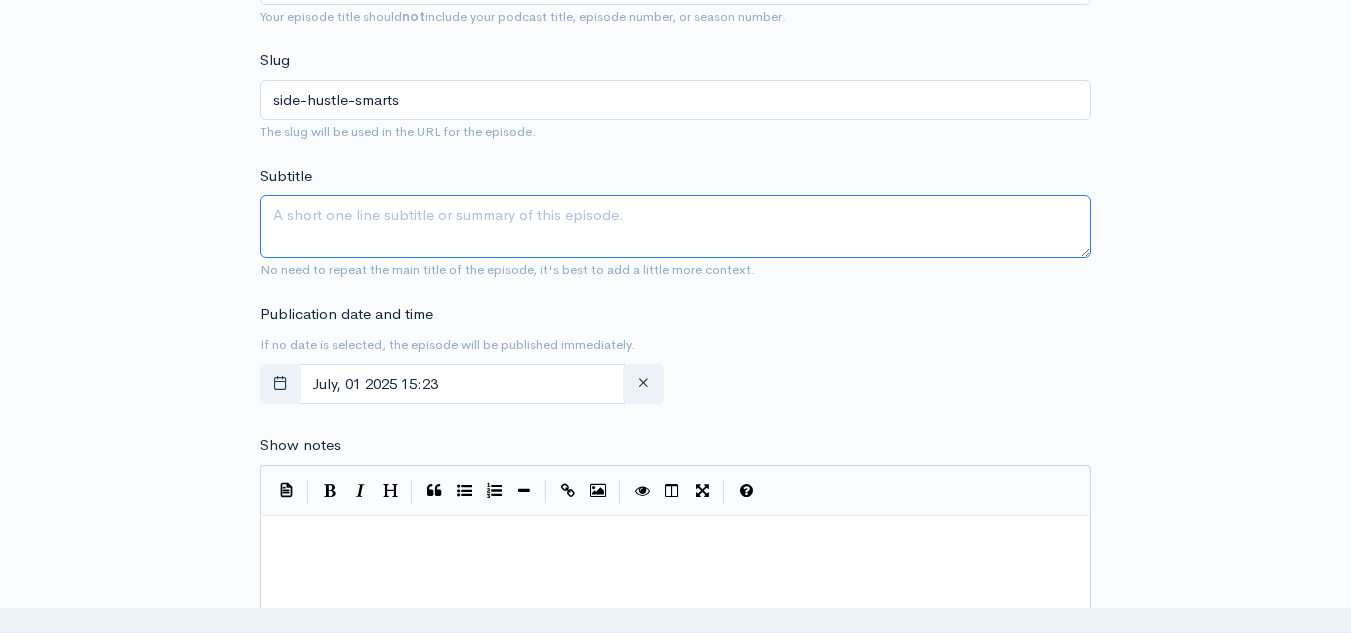 scroll, scrollTop: 652, scrollLeft: 0, axis: vertical 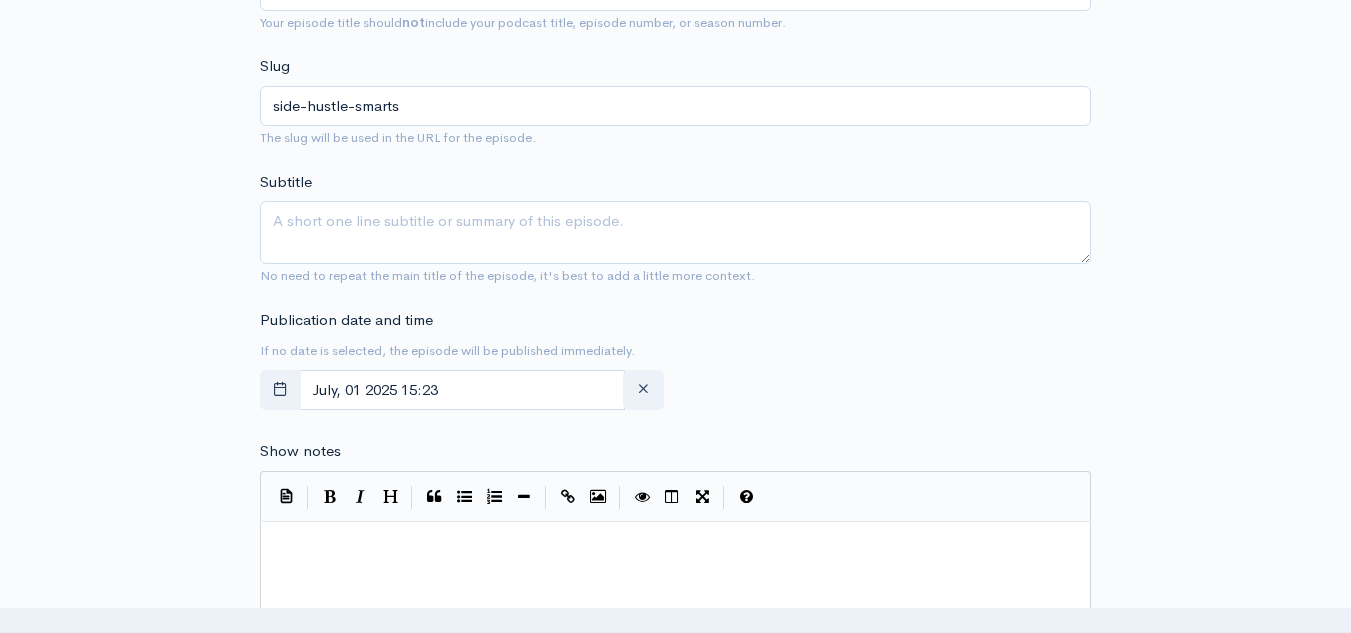 click on "Publication date and time   If no date is selected, the episode will be published immediately.     [MONTH], [DAY] [YEAR] [TIME]" at bounding box center (675, 364) 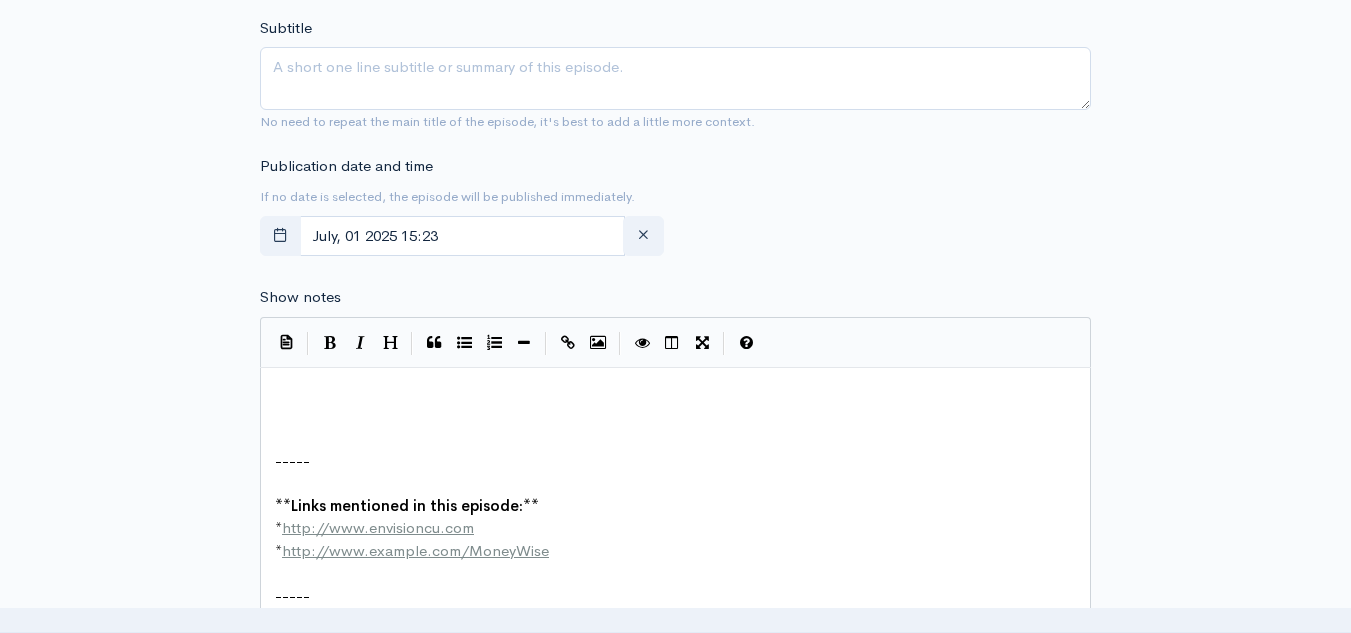 scroll, scrollTop: 808, scrollLeft: 0, axis: vertical 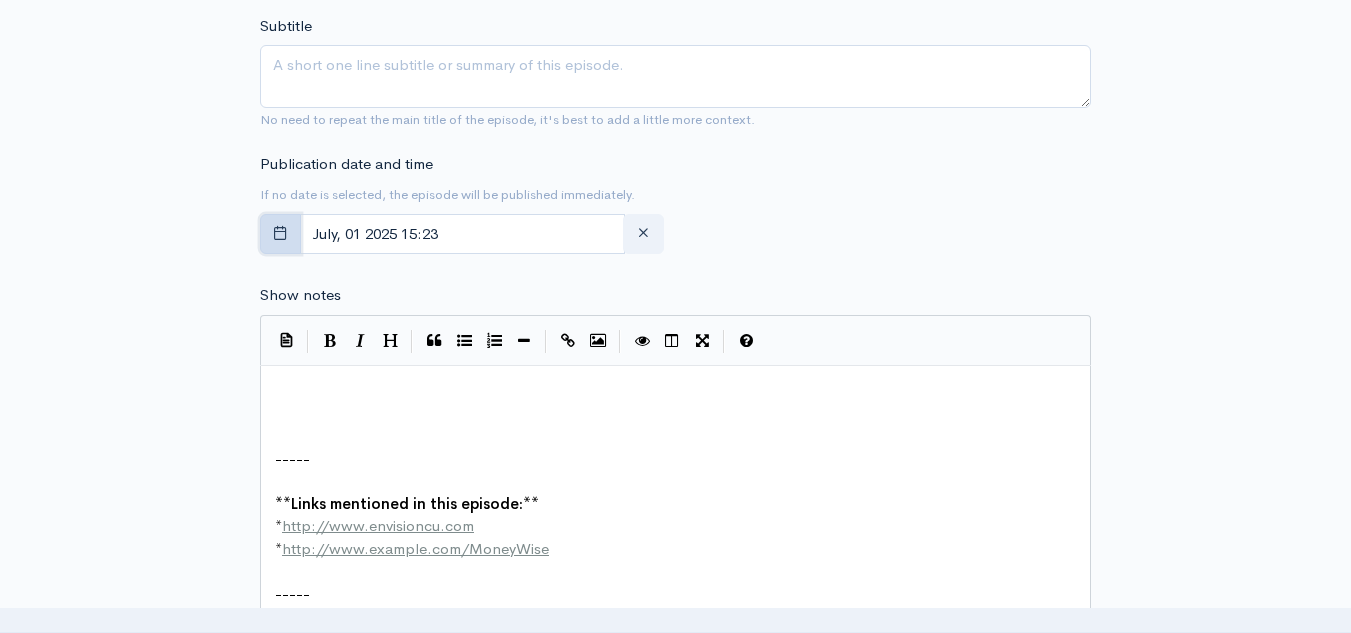 click at bounding box center (280, 232) 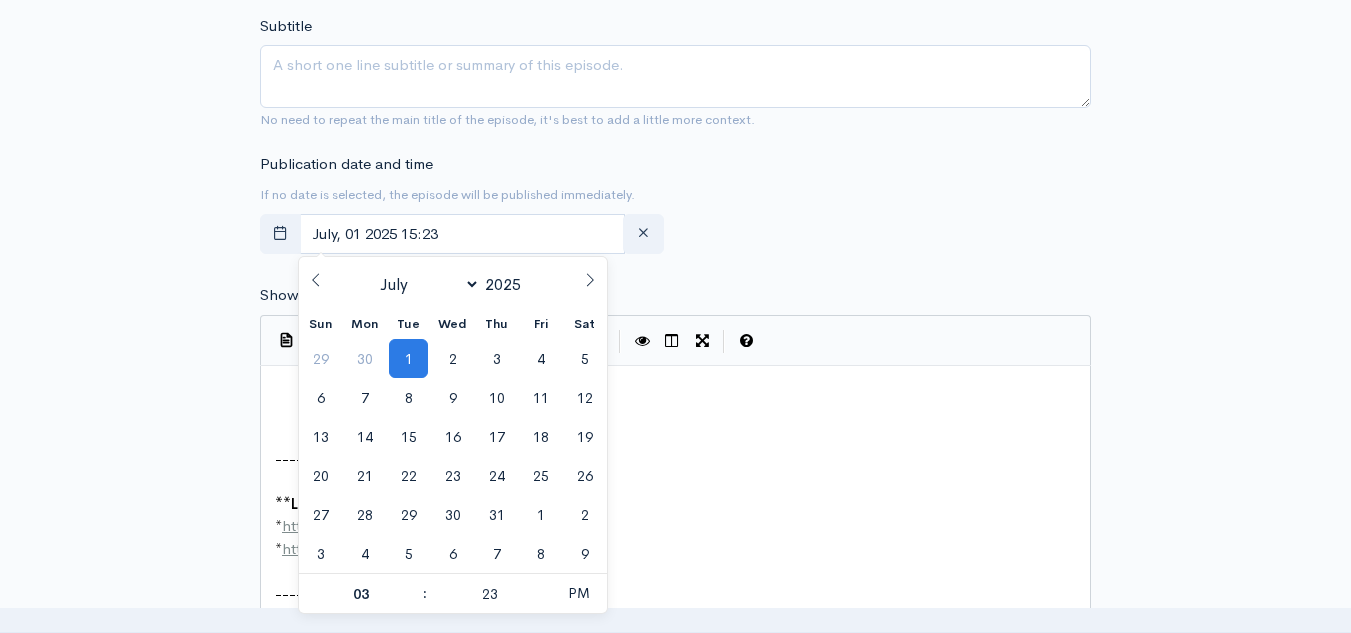 click at bounding box center (316, 280) 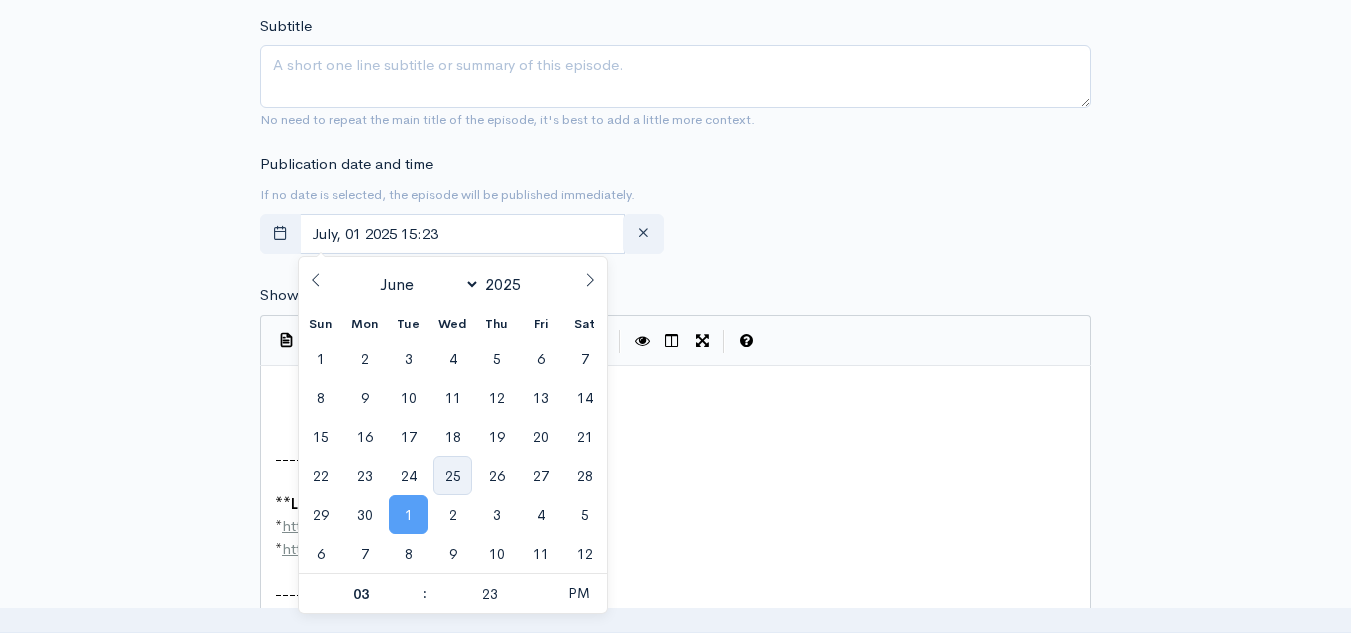 click on "25" at bounding box center [452, 475] 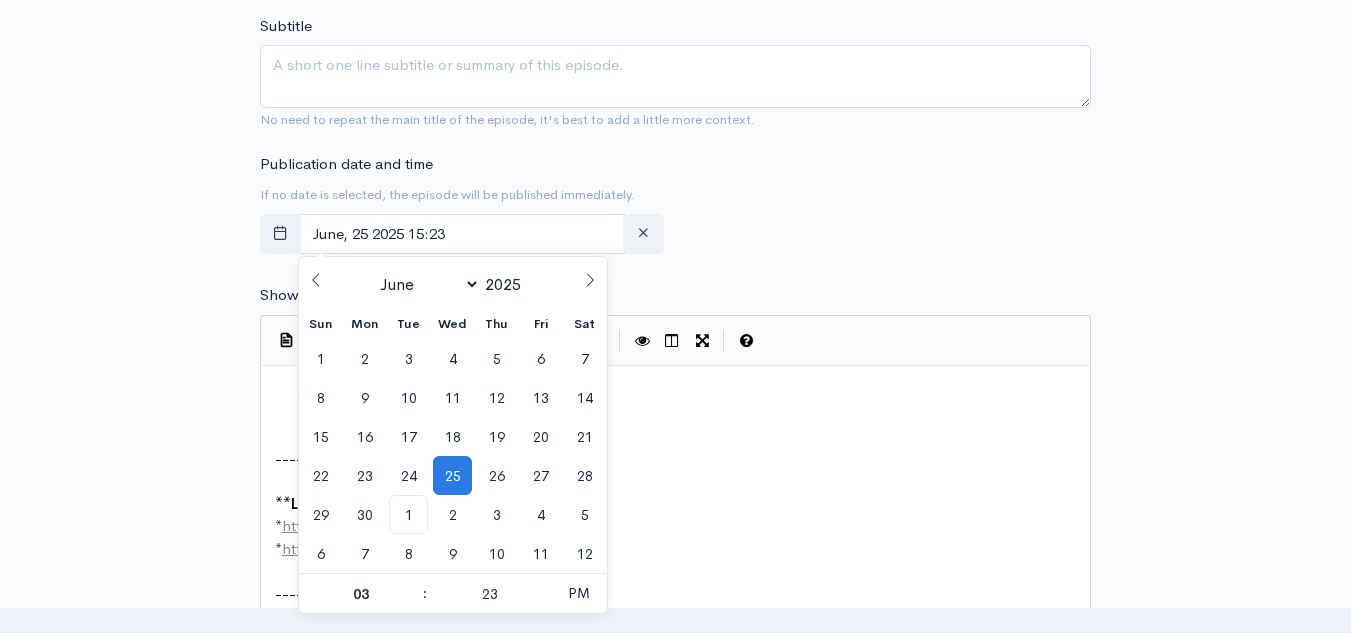 scroll, scrollTop: 1, scrollLeft: 0, axis: vertical 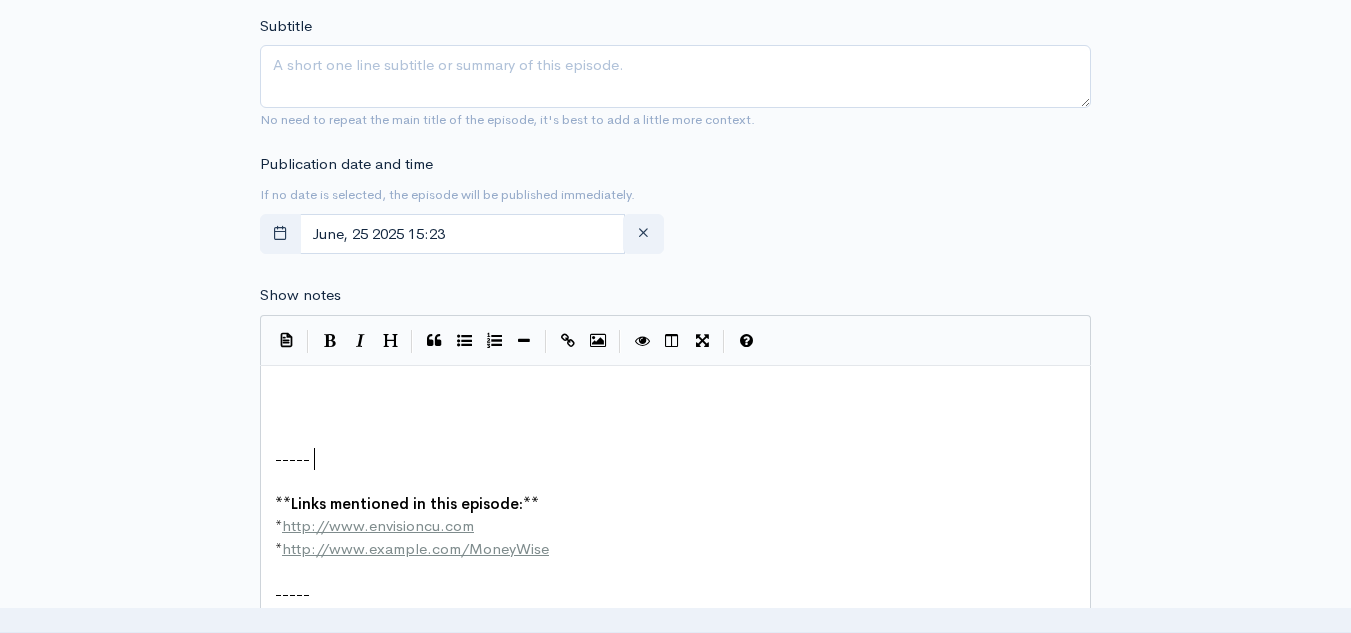 click at bounding box center (683, 481) 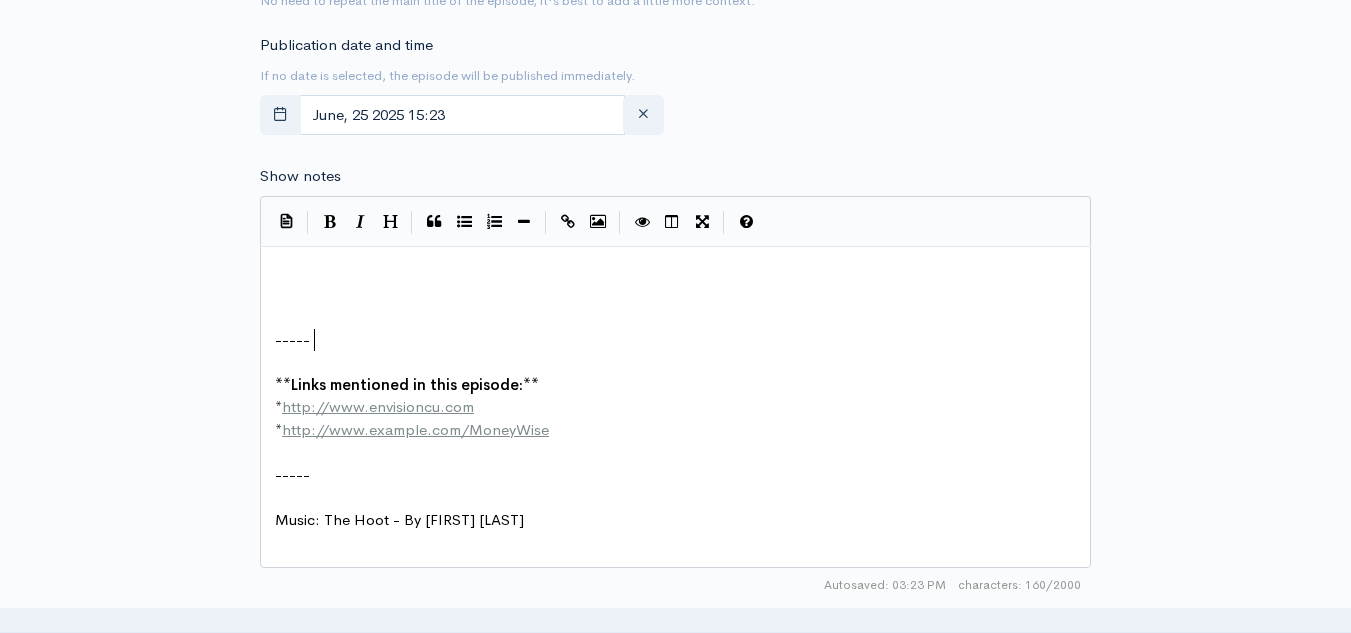 scroll, scrollTop: 945, scrollLeft: 0, axis: vertical 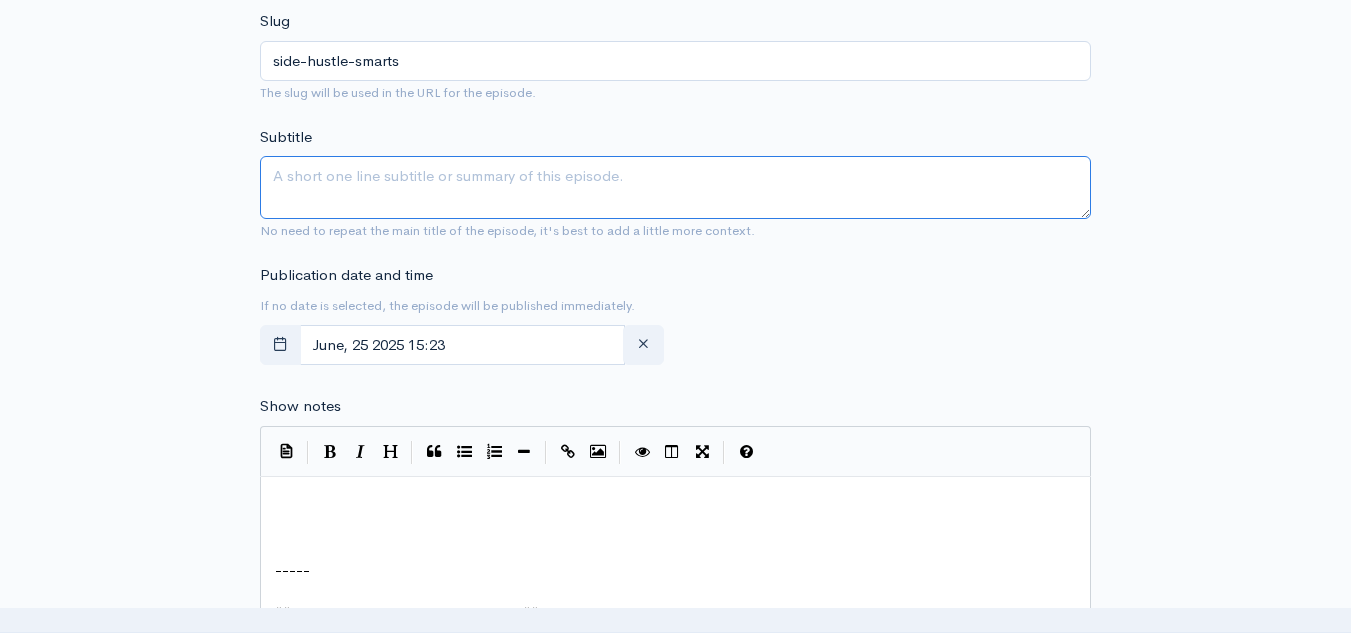 click on "Subtitle" at bounding box center [675, 187] 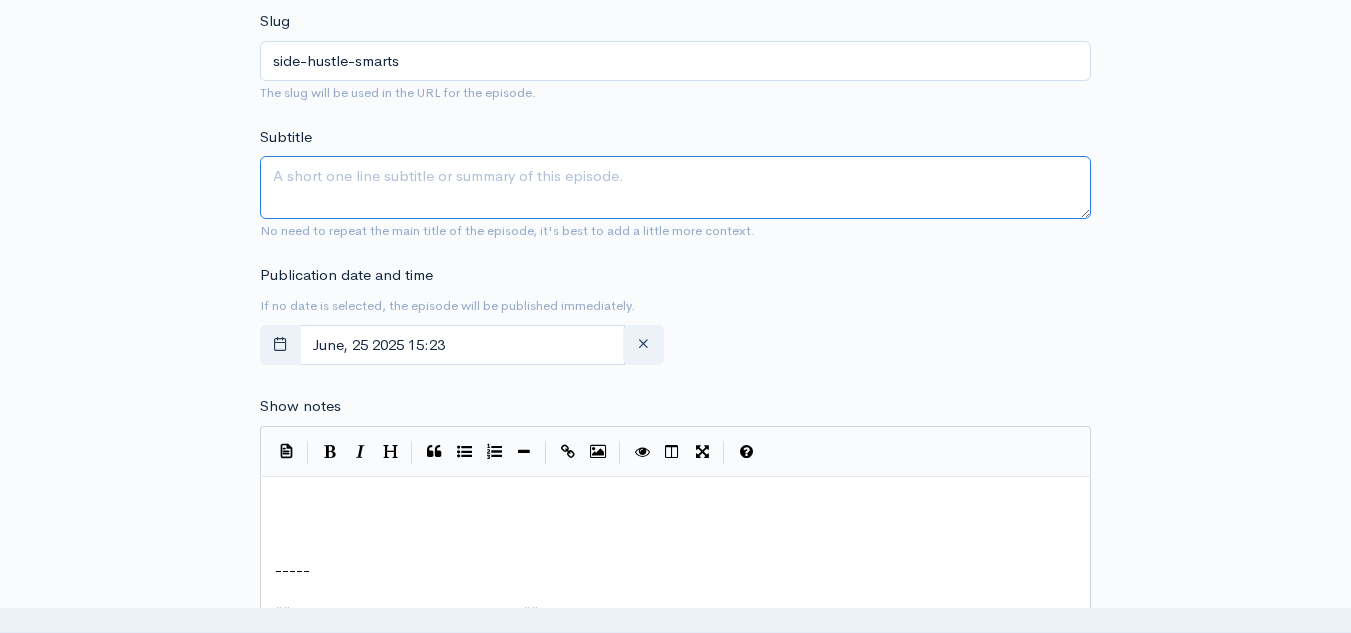 paste on "How to wisely manage side income" 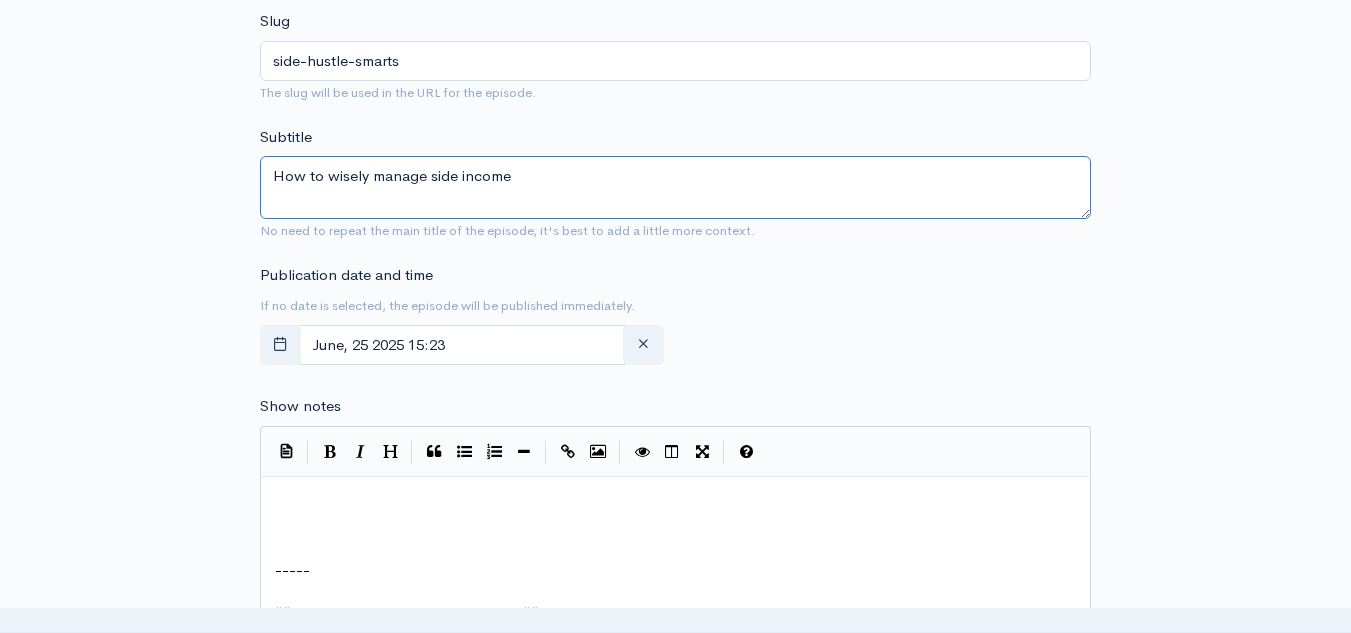 type on "How to wisely manage side income" 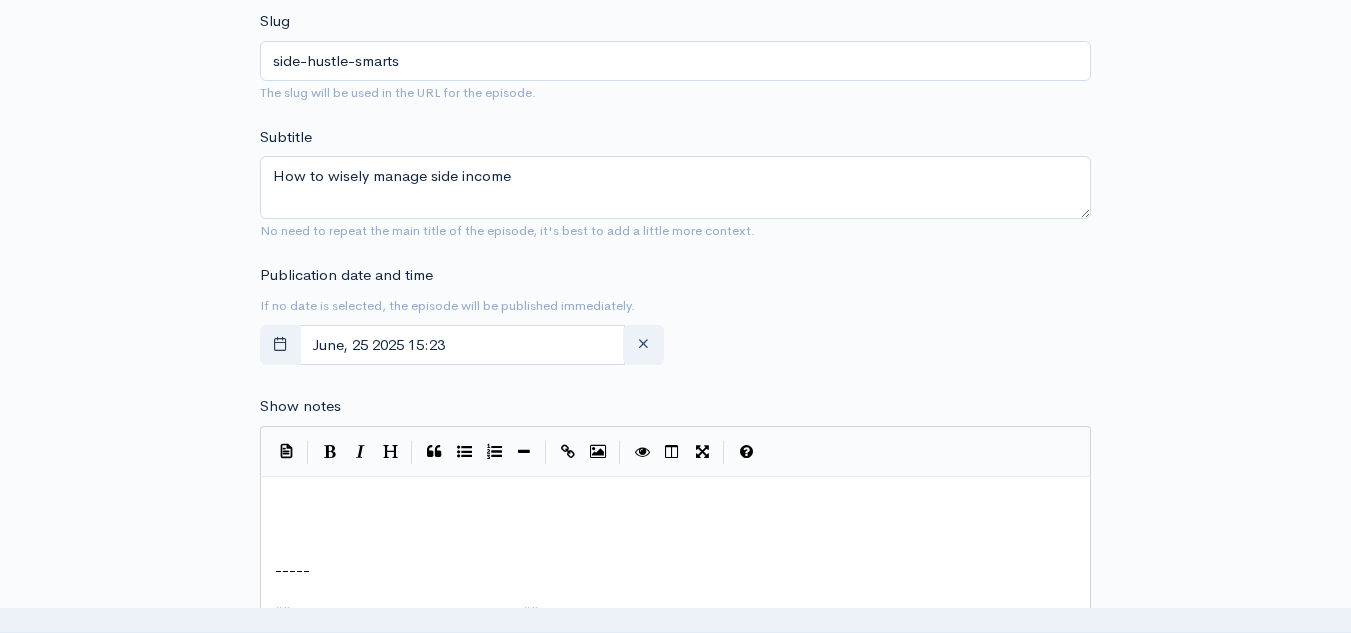 click on "Publication date and time   If no date is selected, the episode will be published immediately.     [MONTH], [DAY] [YEAR] [HOUR]:[MINUTE] [AM/PM]" at bounding box center [675, 319] 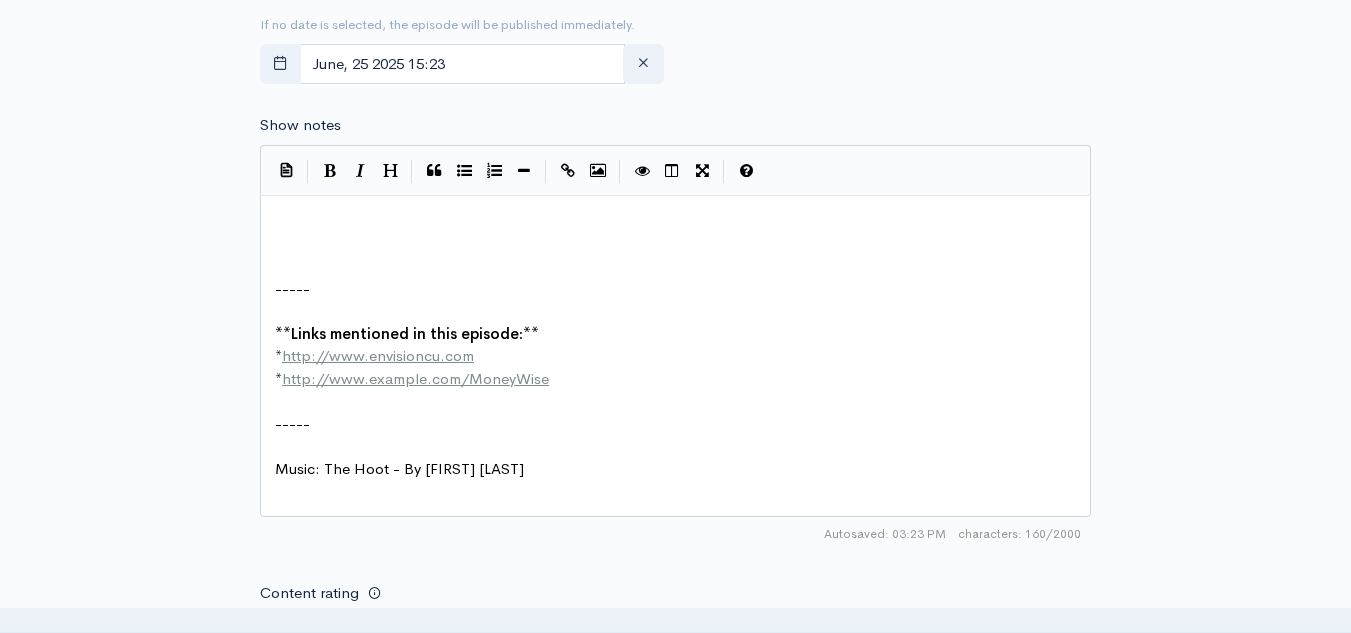 scroll, scrollTop: 996, scrollLeft: 0, axis: vertical 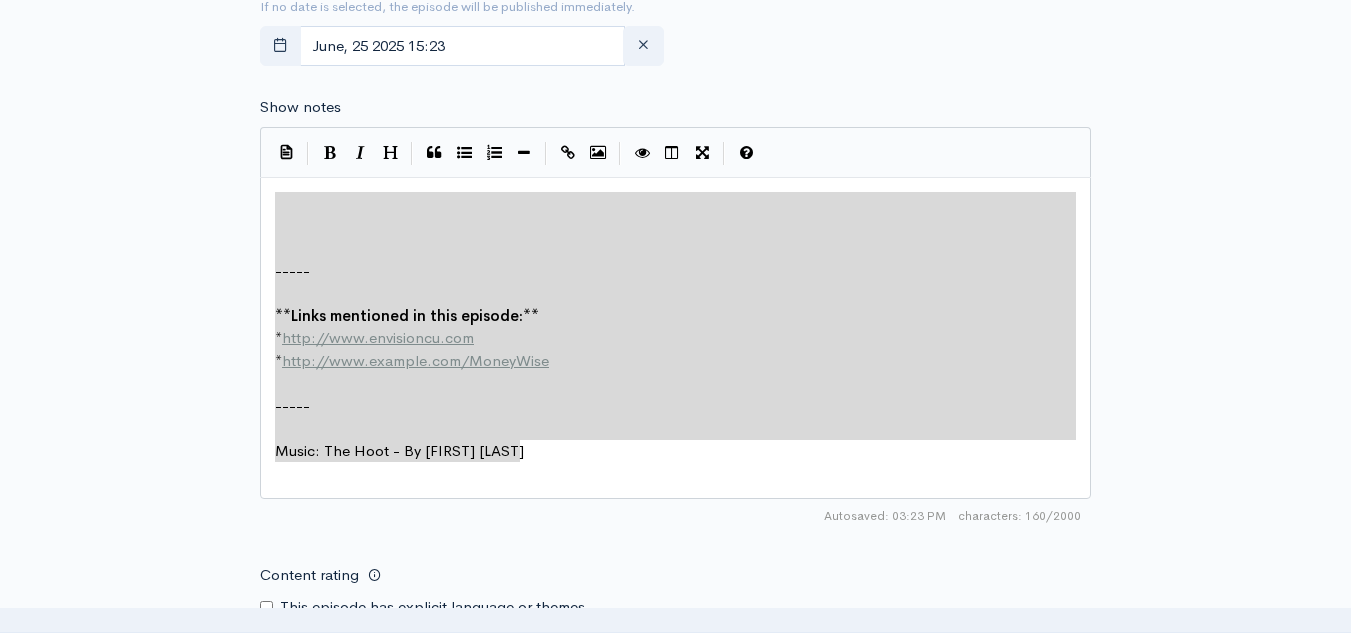 drag, startPoint x: 277, startPoint y: 211, endPoint x: 745, endPoint y: 587, distance: 600.33325 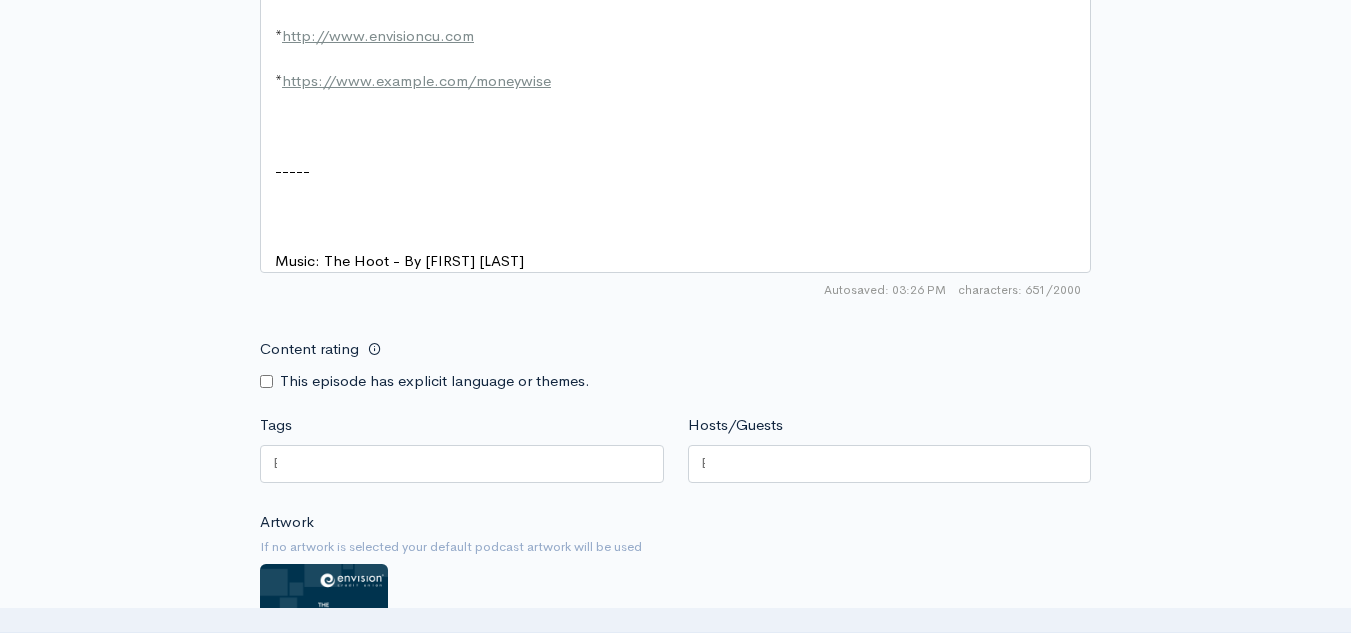 scroll, scrollTop: 1389, scrollLeft: 0, axis: vertical 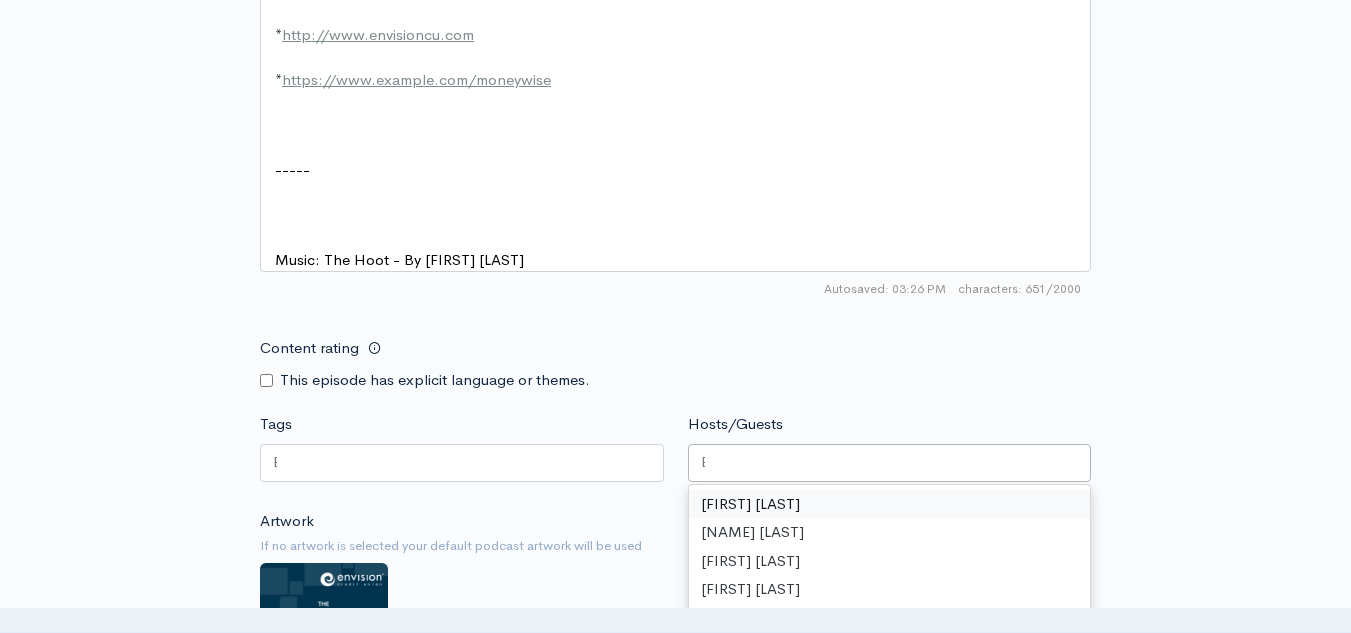 click at bounding box center (890, 463) 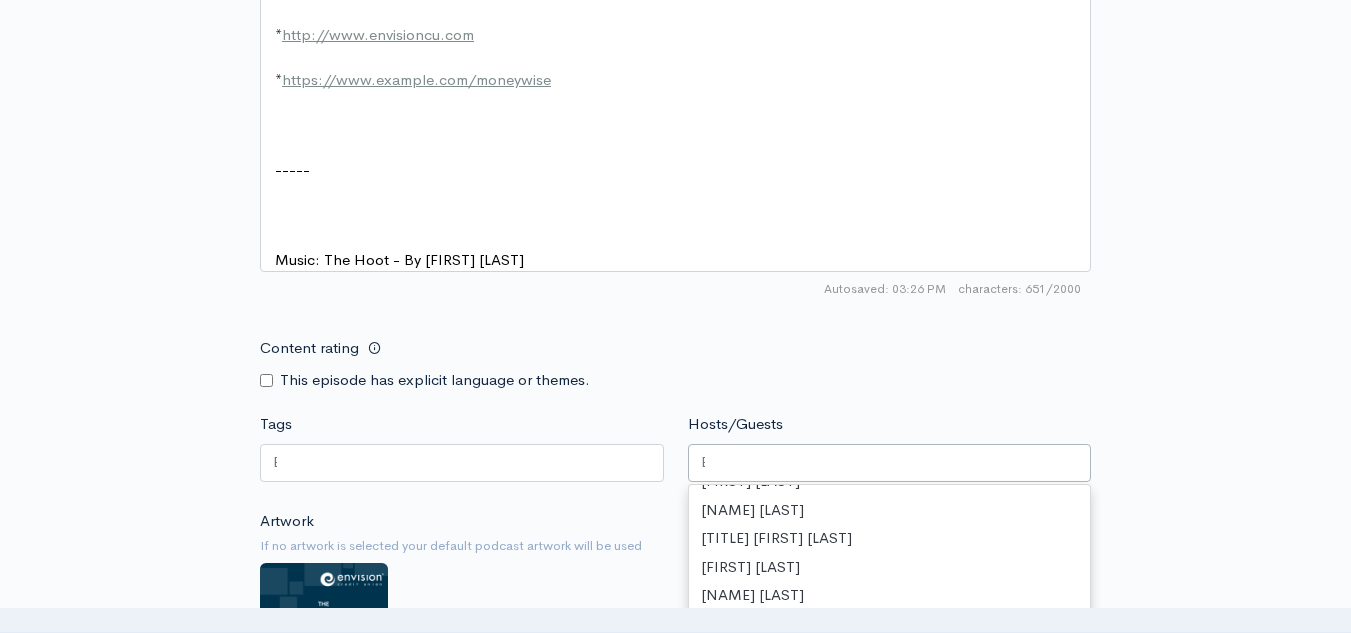 scroll, scrollTop: 0, scrollLeft: 0, axis: both 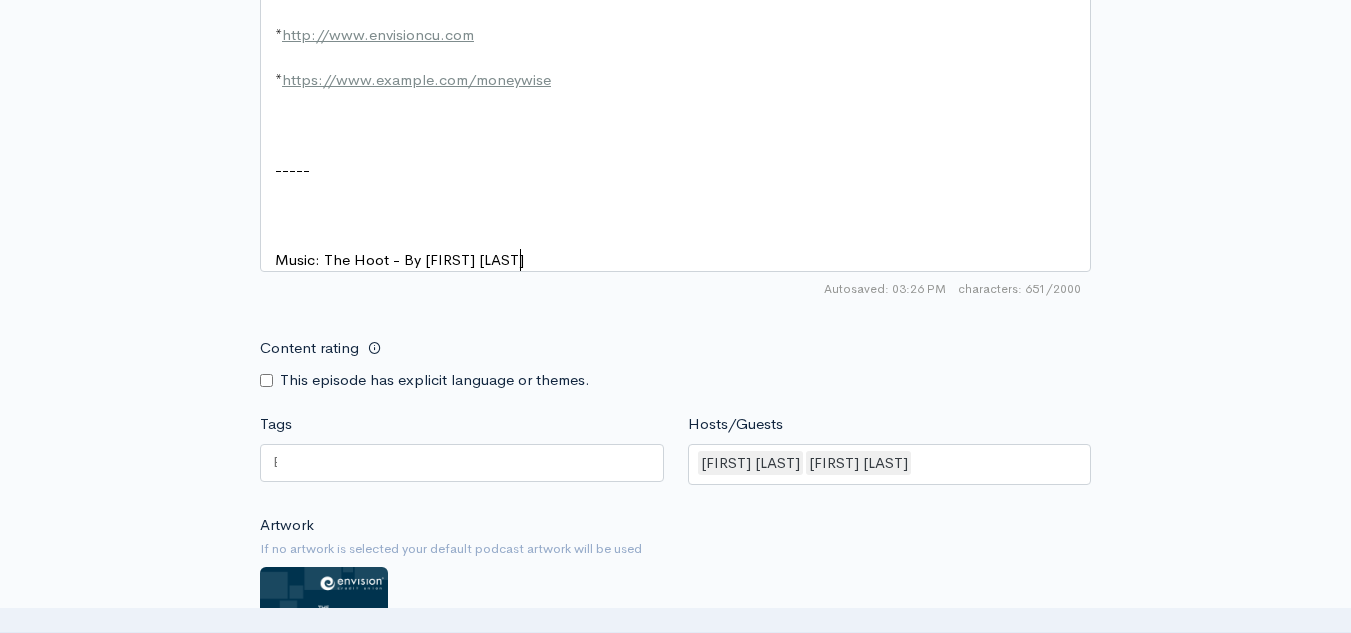 click on "Music: The Hoot - By [FIRST] [LAST]" at bounding box center (683, 260) 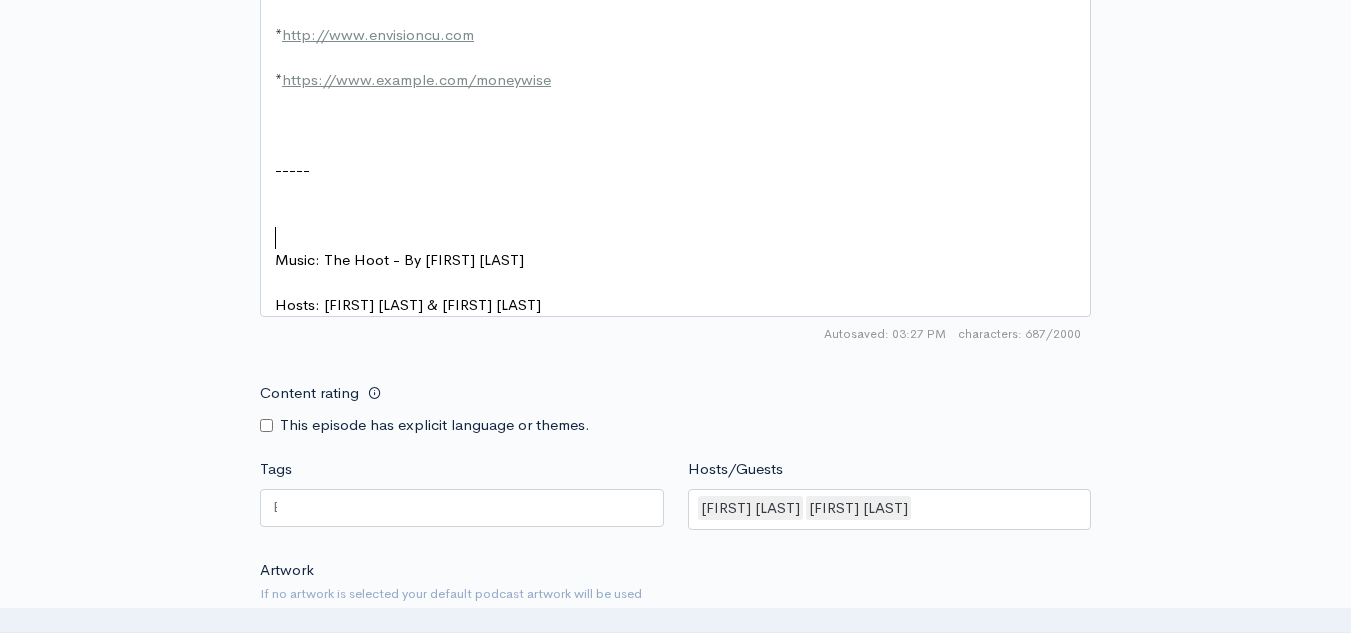click on "​" at bounding box center [683, 238] 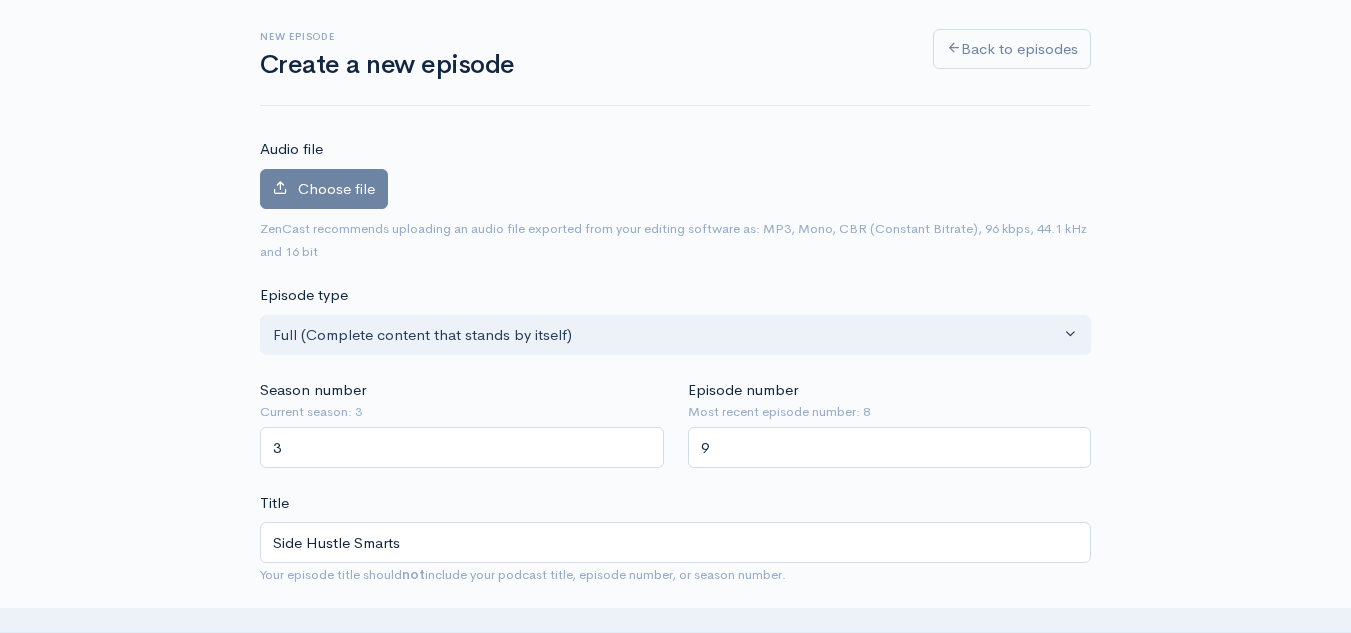 scroll, scrollTop: 98, scrollLeft: 0, axis: vertical 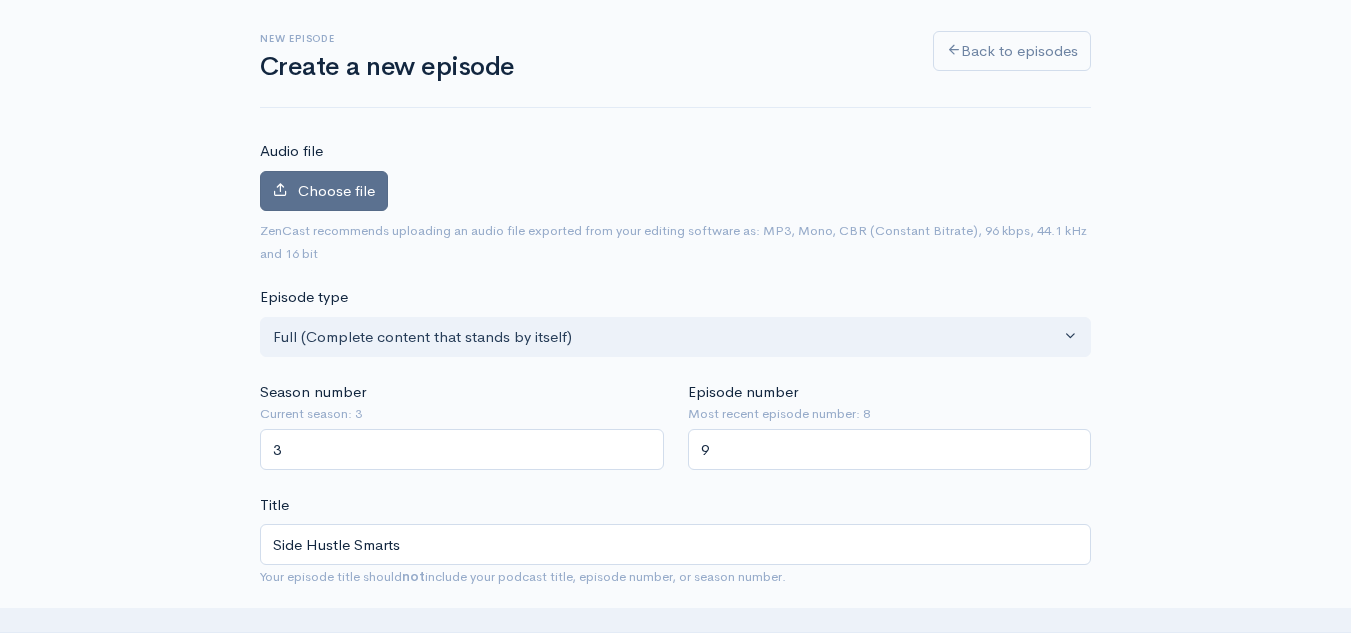 click on "Choose file" at bounding box center [336, 190] 